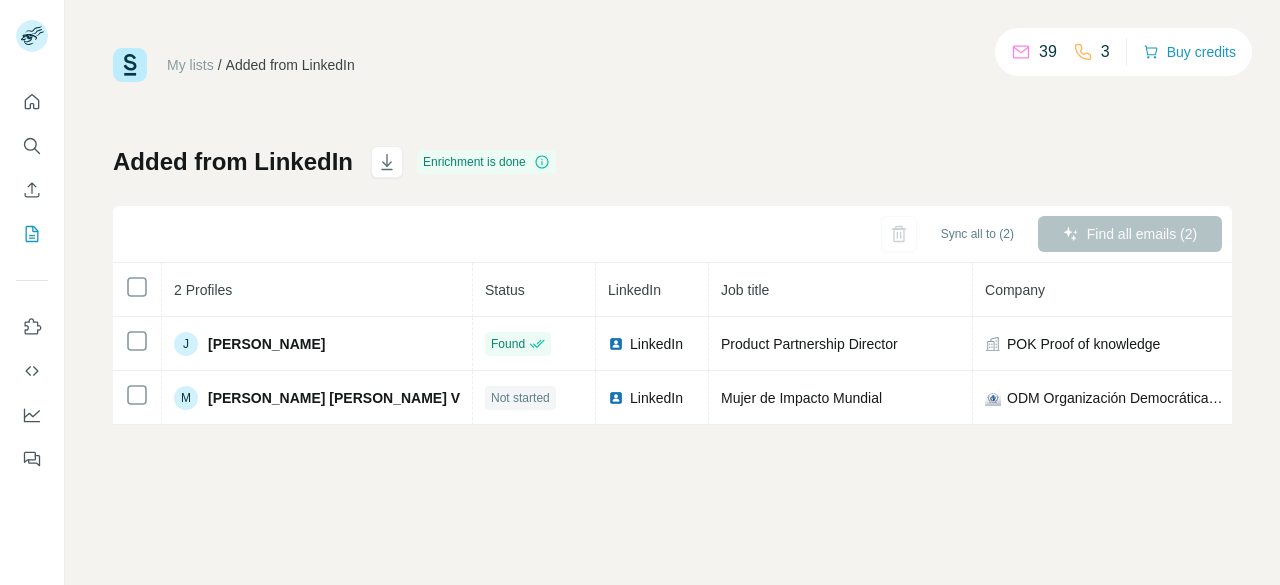 scroll, scrollTop: 0, scrollLeft: 0, axis: both 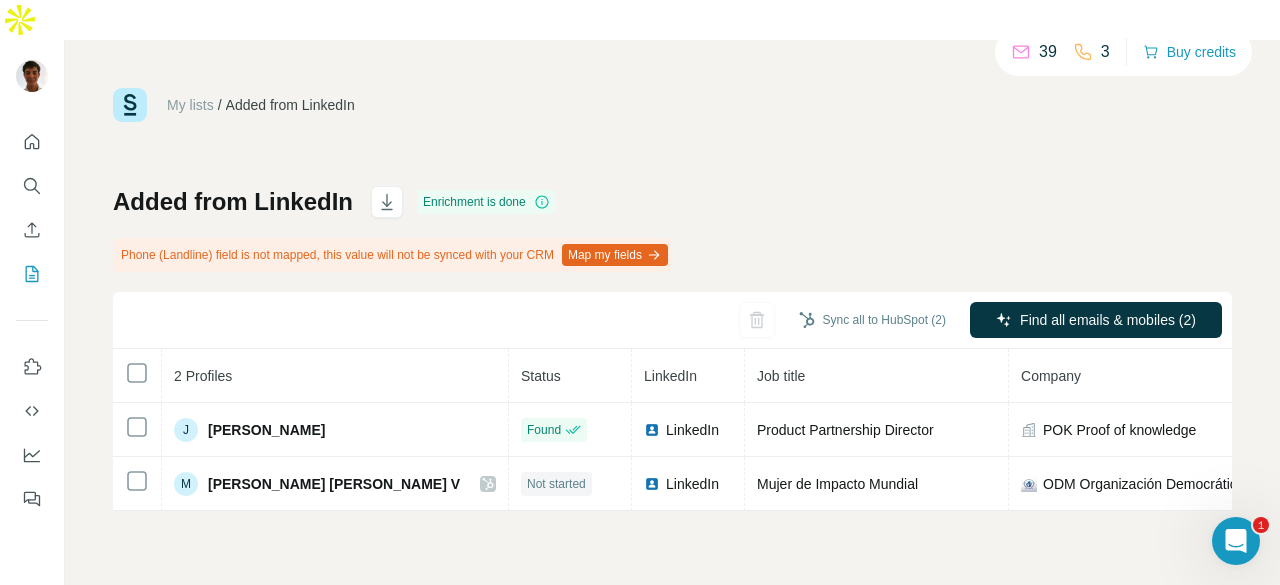 click on "My lists / Added from LinkedIn 39 3 Buy credits Added from LinkedIn Enrichment is done Phone (Landline) field is not mapped, this value will not be synced with your CRM Map my fields Sync all to HubSpot (2) Find all emails & mobiles (2) 2 Profiles Status LinkedIn Job title Company Email Mobile Company website Landline Country J [PERSON_NAME] Found LinkedIn Product Partnership Director POK Proof of knowledge [EMAIL_ADDRESS][DOMAIN_NAME] [PHONE_NUMBER] [DOMAIN_NAME] M [PERSON_NAME] [PERSON_NAME] V Not started LinkedIn Mujer de Impacto Mundial ODM Organización Democrática Mundial, Por el Desarrollo [PHONE_NUMBER] [DOMAIN_NAME] [PHONE_NUMBER]" at bounding box center [672, 299] 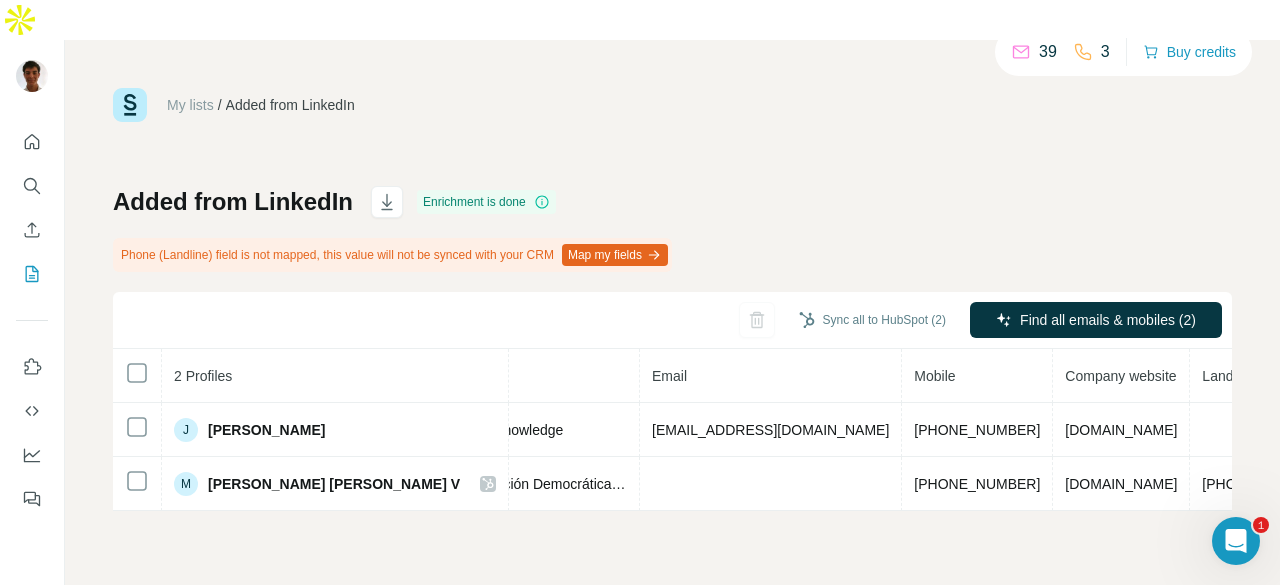 scroll, scrollTop: 0, scrollLeft: 0, axis: both 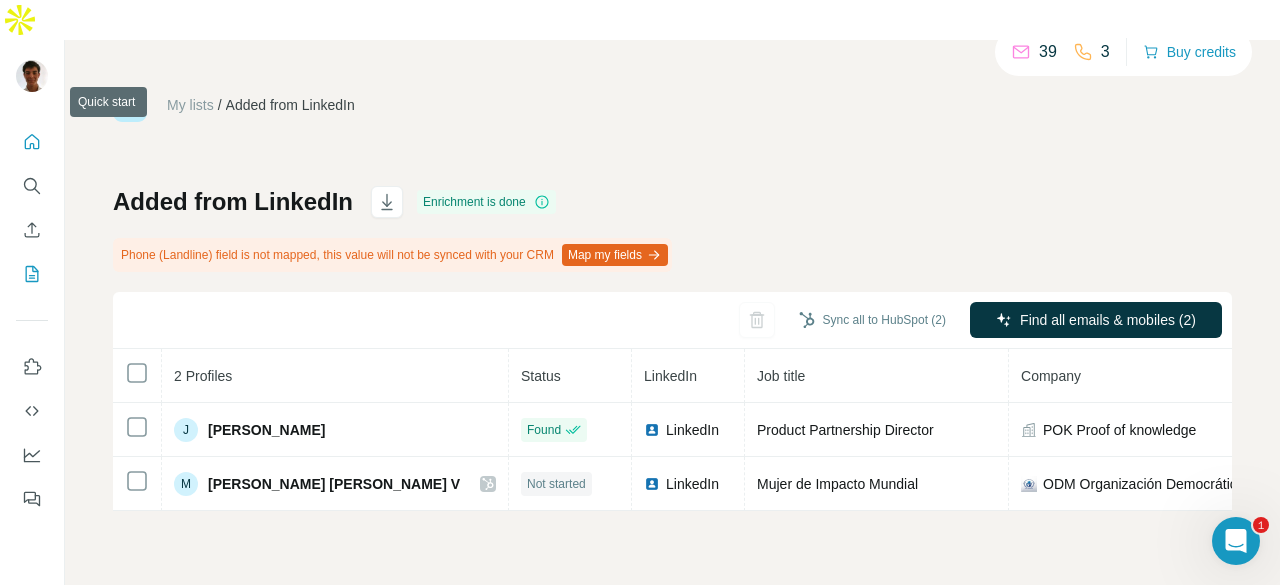 click 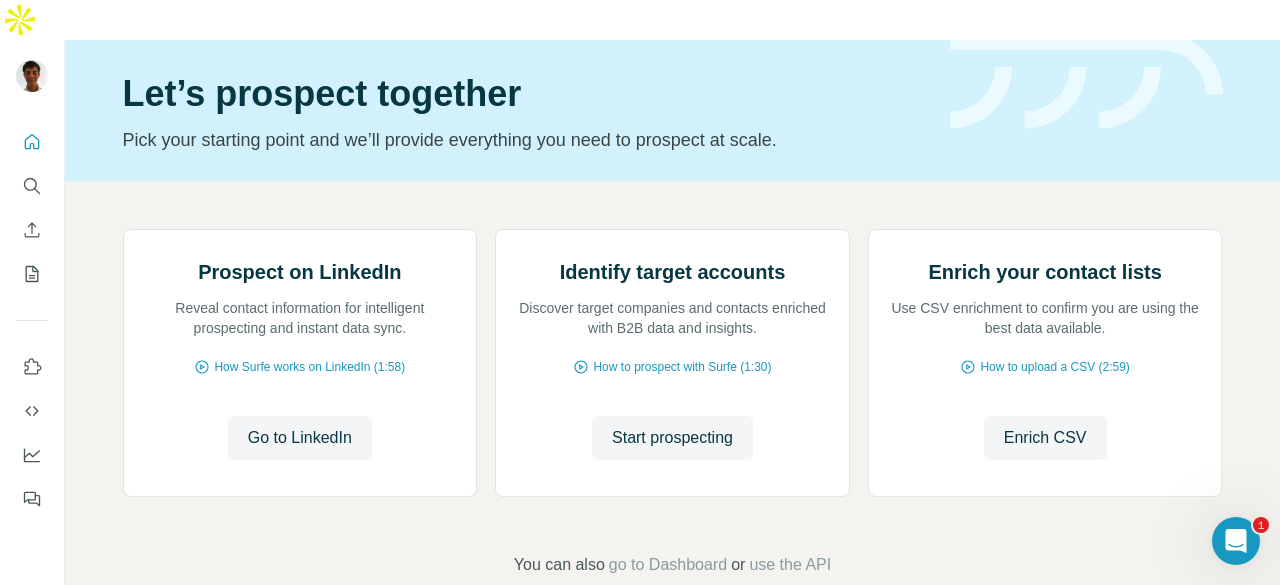 scroll, scrollTop: 200, scrollLeft: 0, axis: vertical 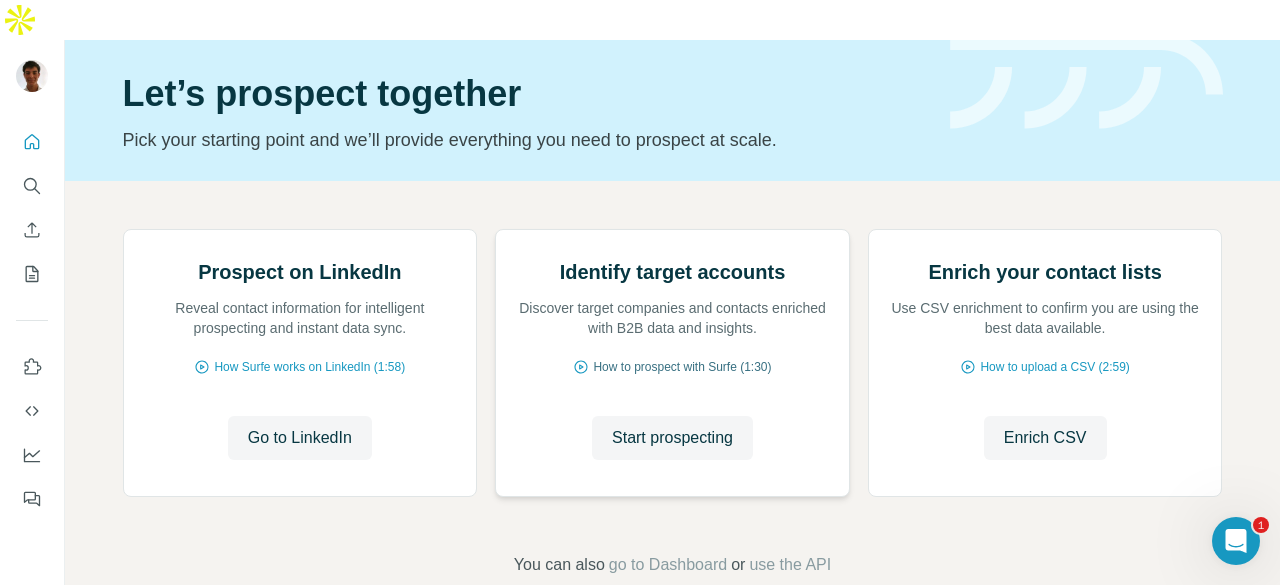 click on "How to prospect with Surfe (1:30)" at bounding box center [682, 367] 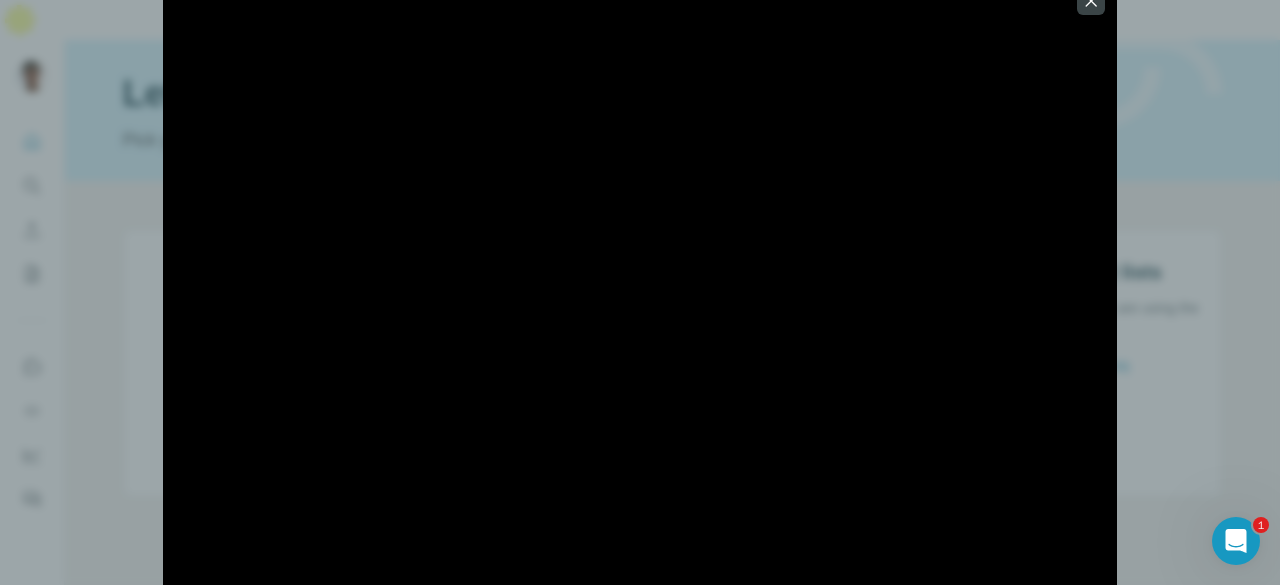 click at bounding box center (640, 292) 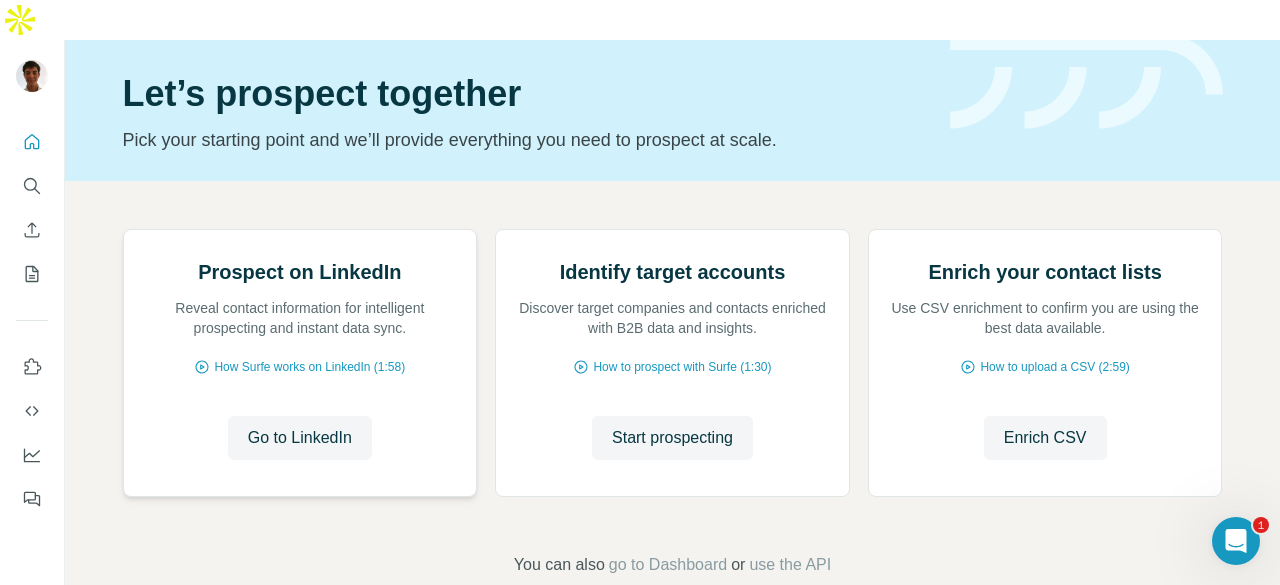 scroll, scrollTop: 156, scrollLeft: 0, axis: vertical 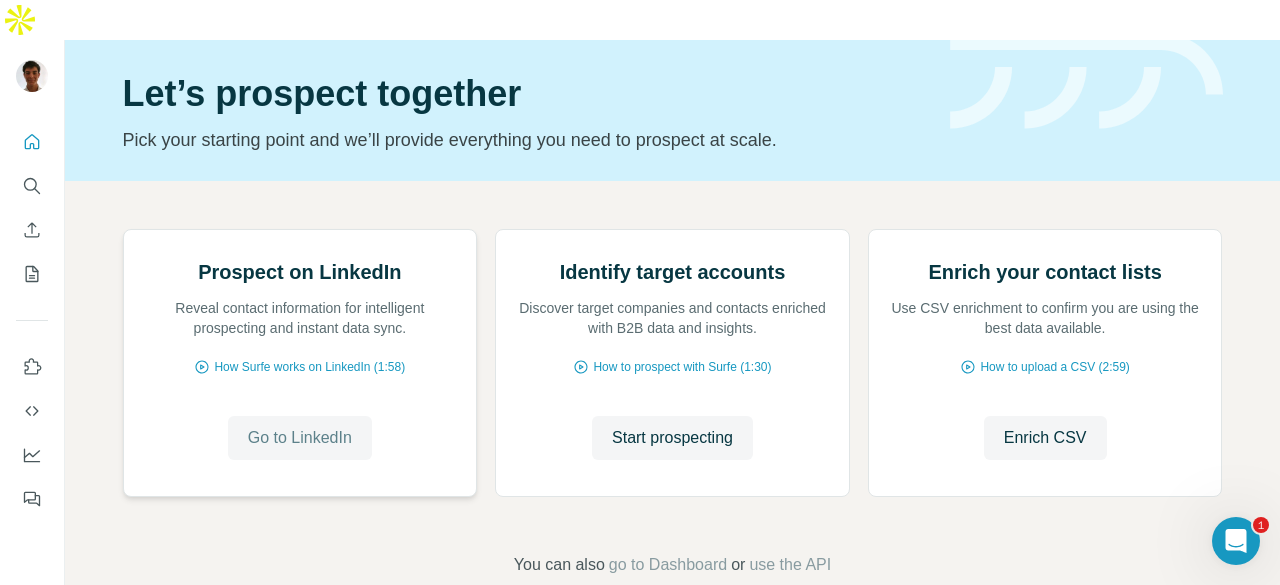 click on "Go to LinkedIn" at bounding box center [300, 438] 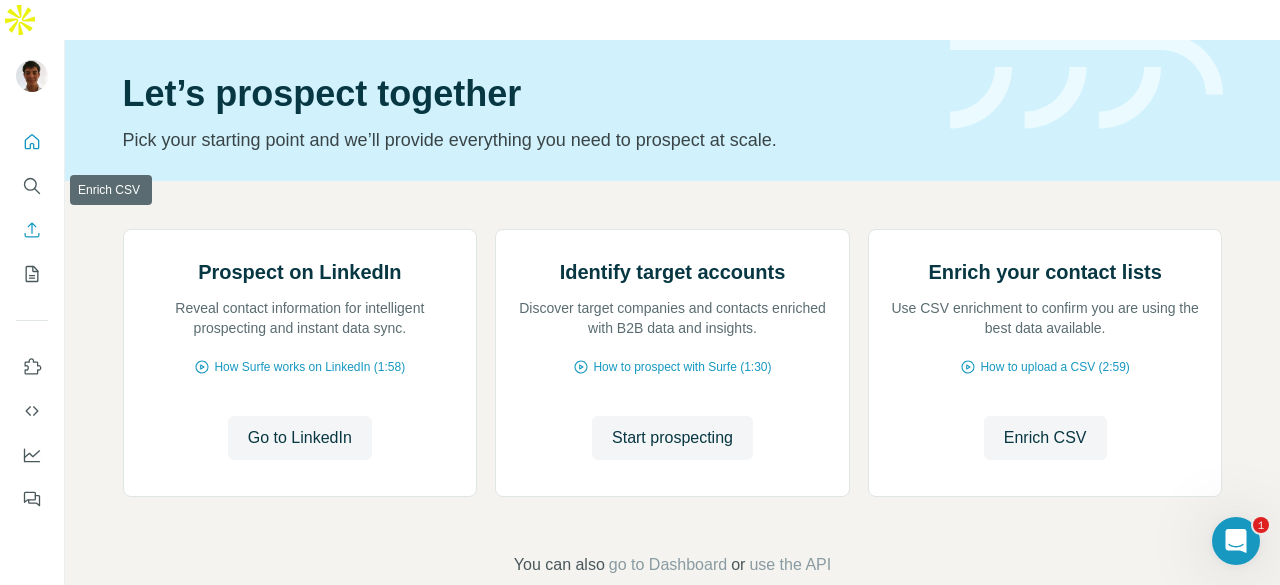 click 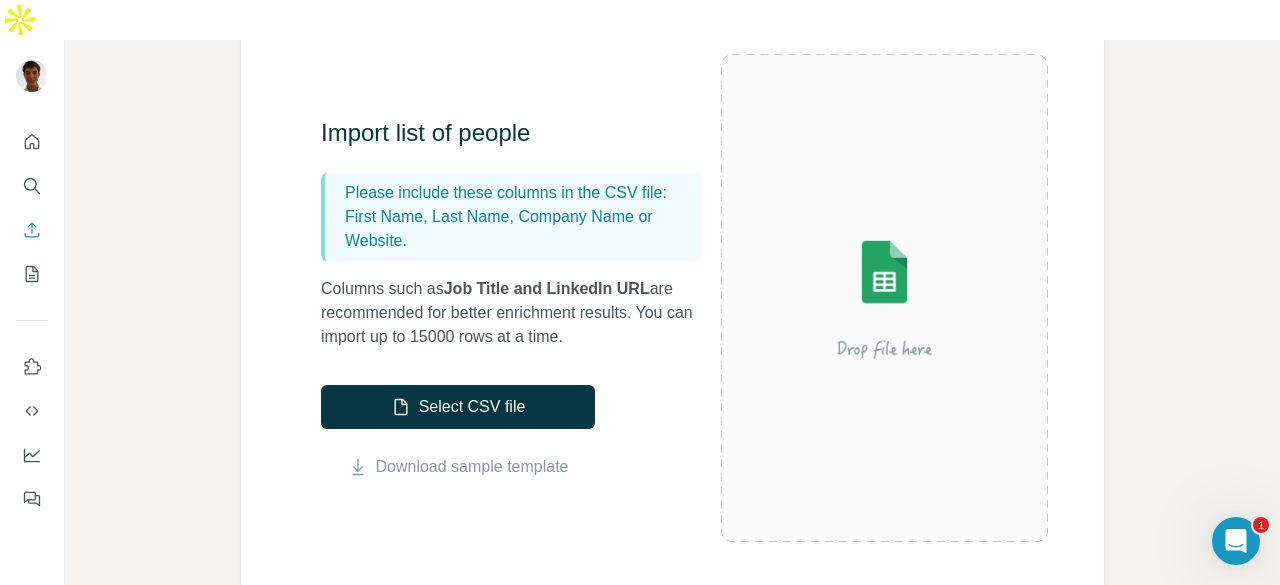scroll, scrollTop: 200, scrollLeft: 0, axis: vertical 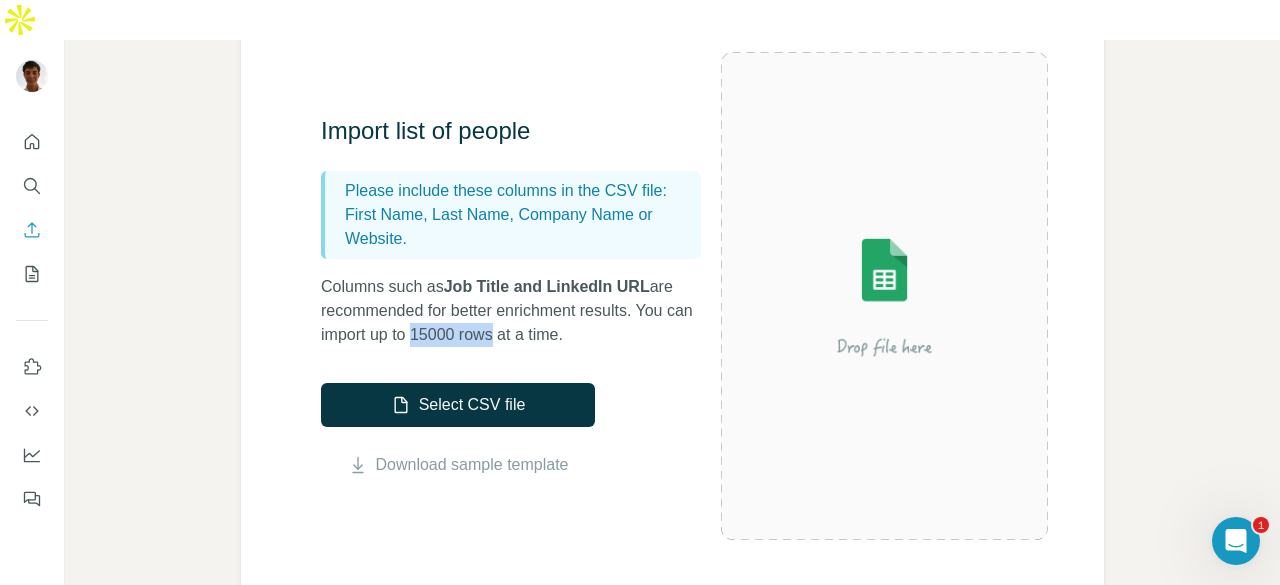 drag, startPoint x: 417, startPoint y: 290, endPoint x: 506, endPoint y: 297, distance: 89.27486 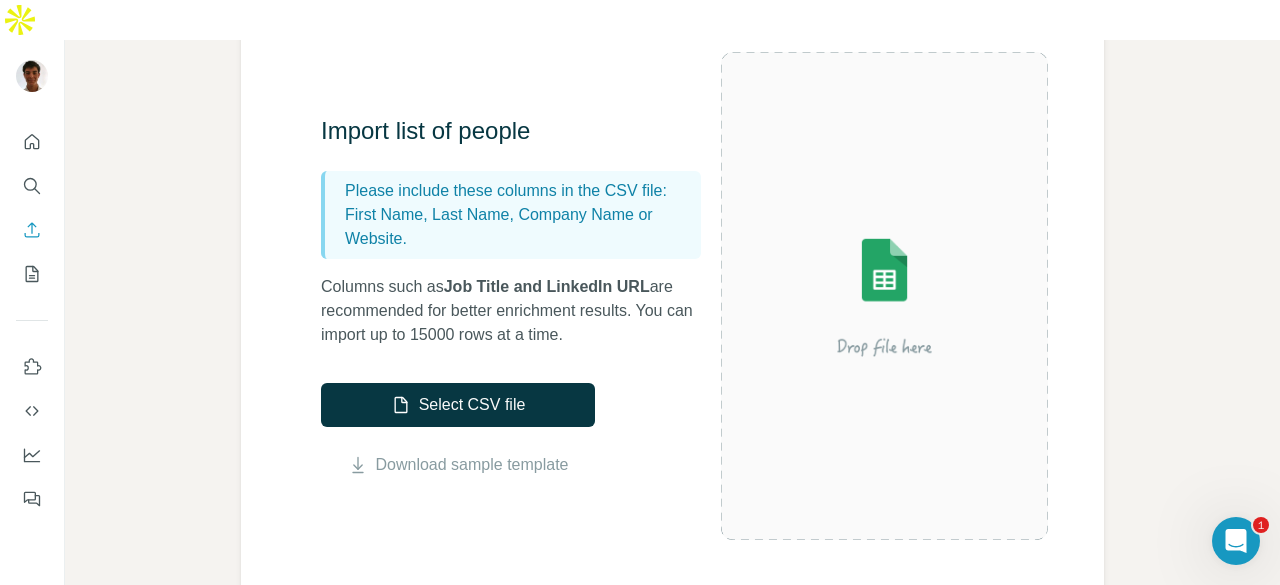 click at bounding box center (884, 296) 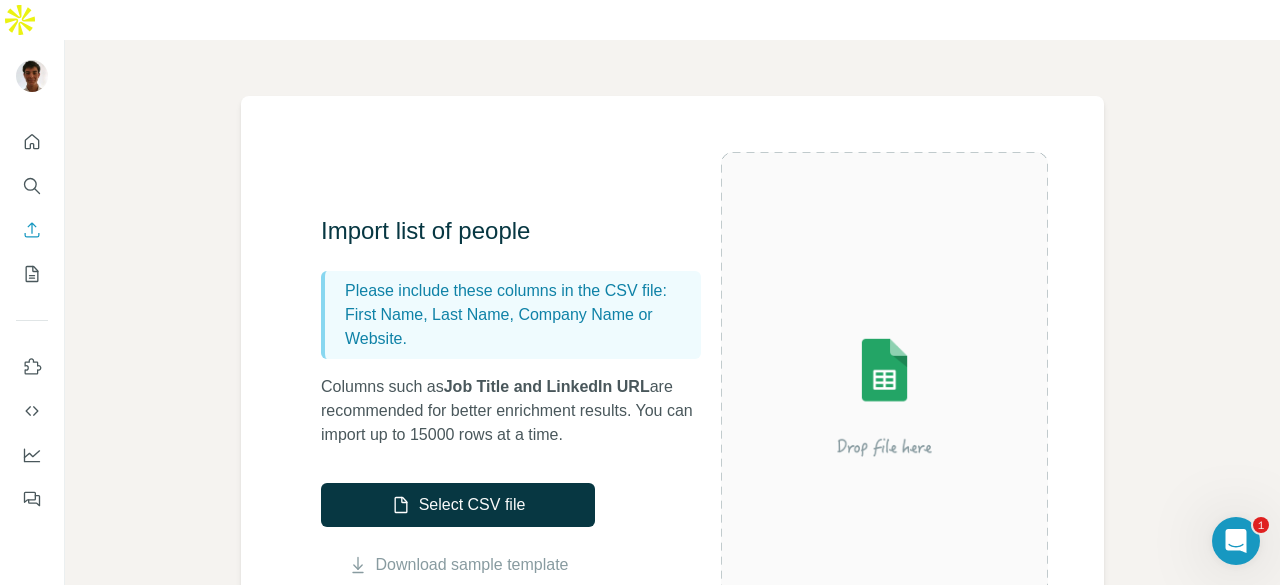 scroll, scrollTop: 200, scrollLeft: 0, axis: vertical 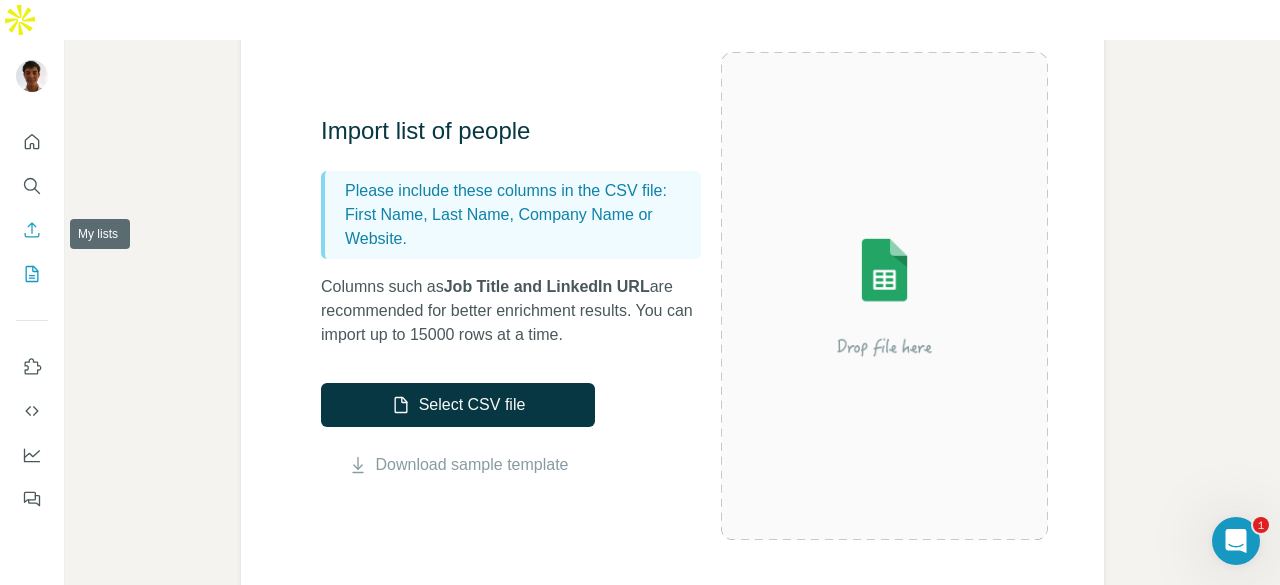 click 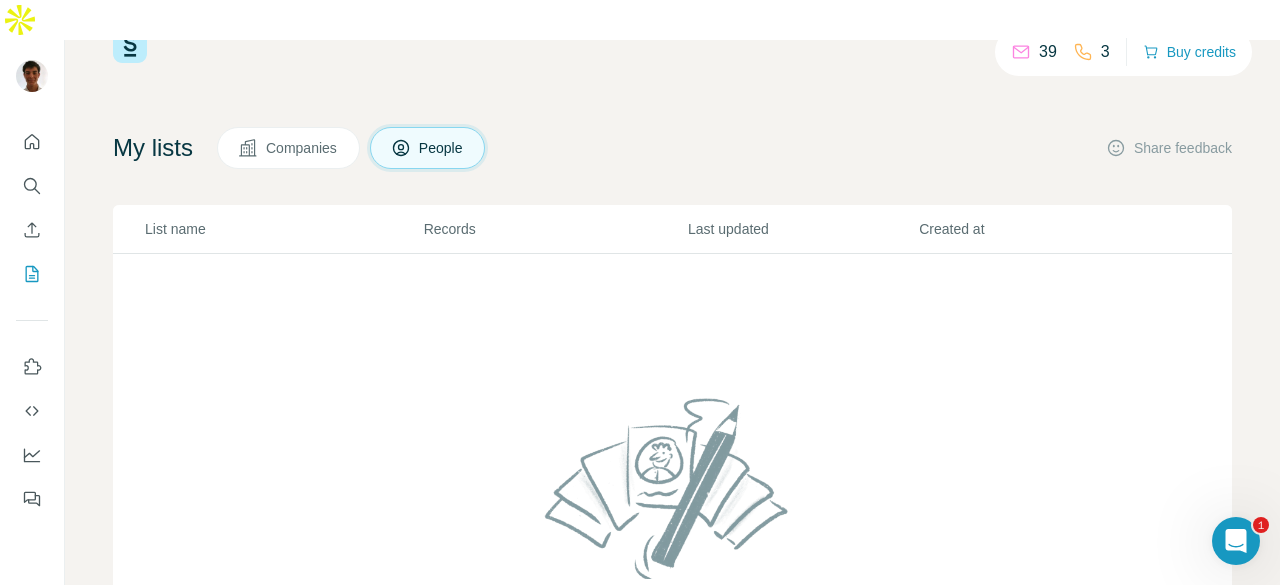 scroll, scrollTop: 100, scrollLeft: 0, axis: vertical 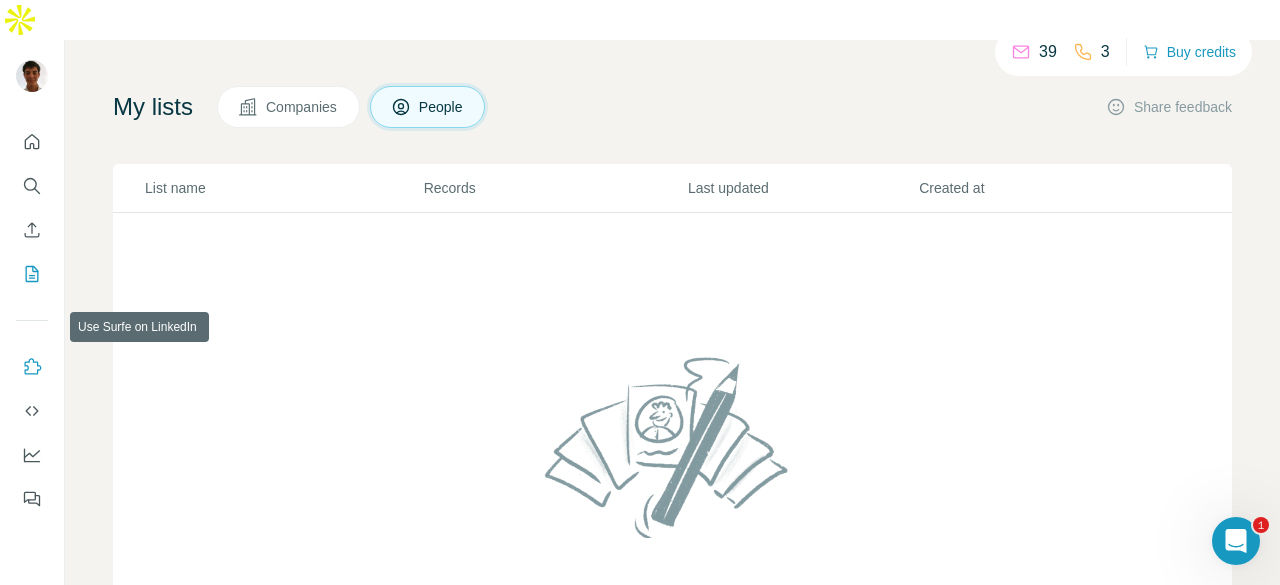 click 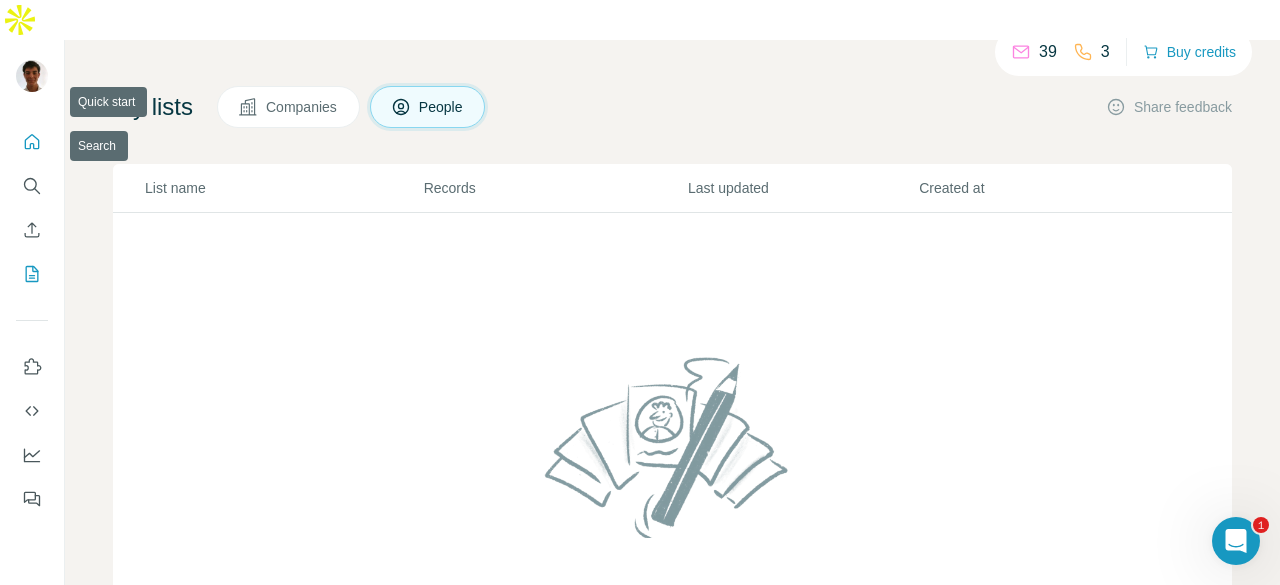 click 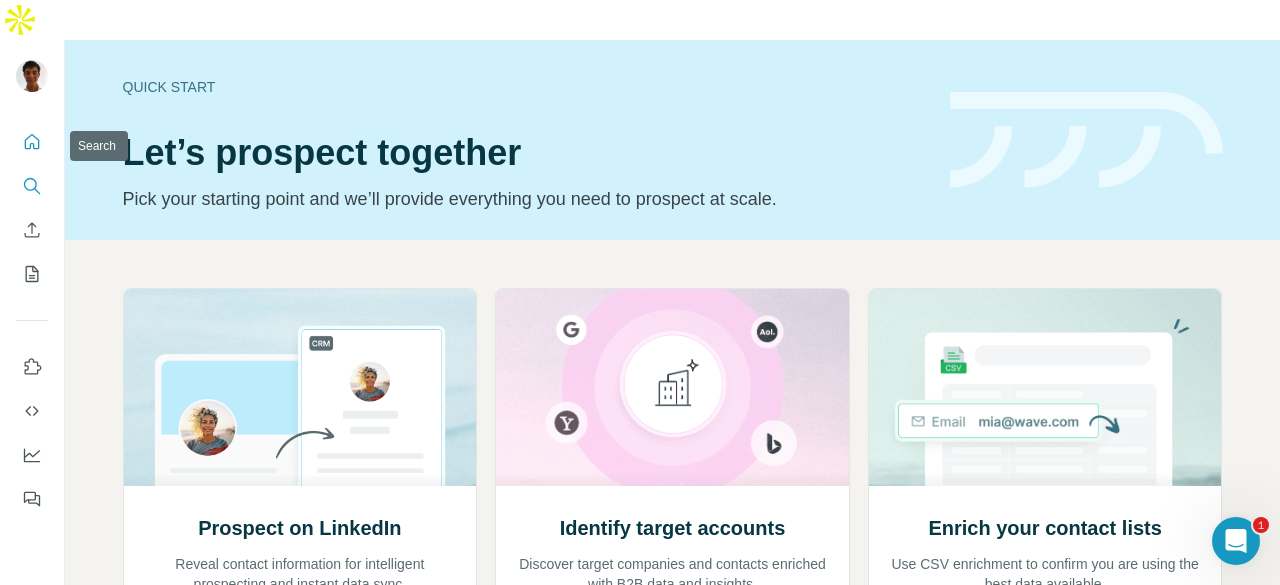 click at bounding box center (32, 186) 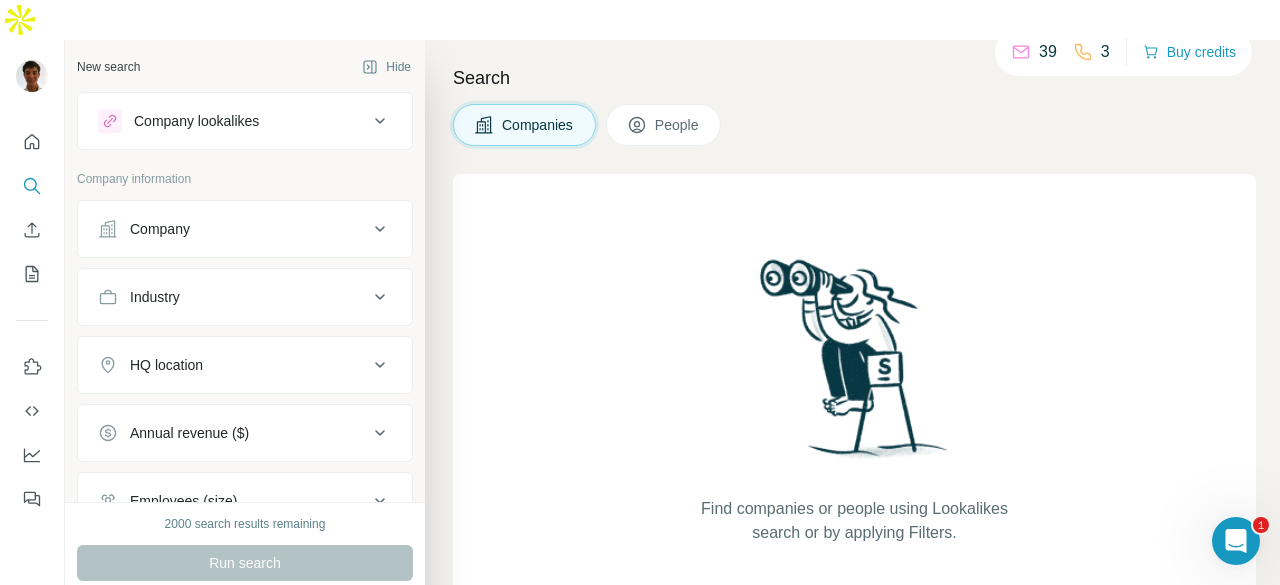 click on "Company" at bounding box center (233, 229) 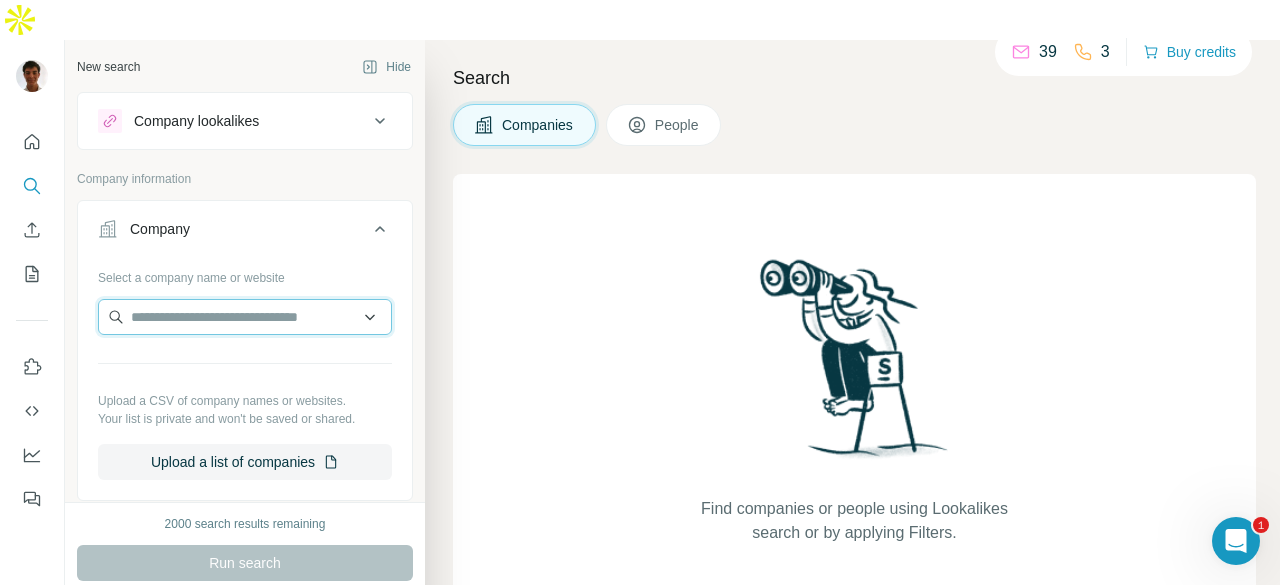 click at bounding box center (245, 317) 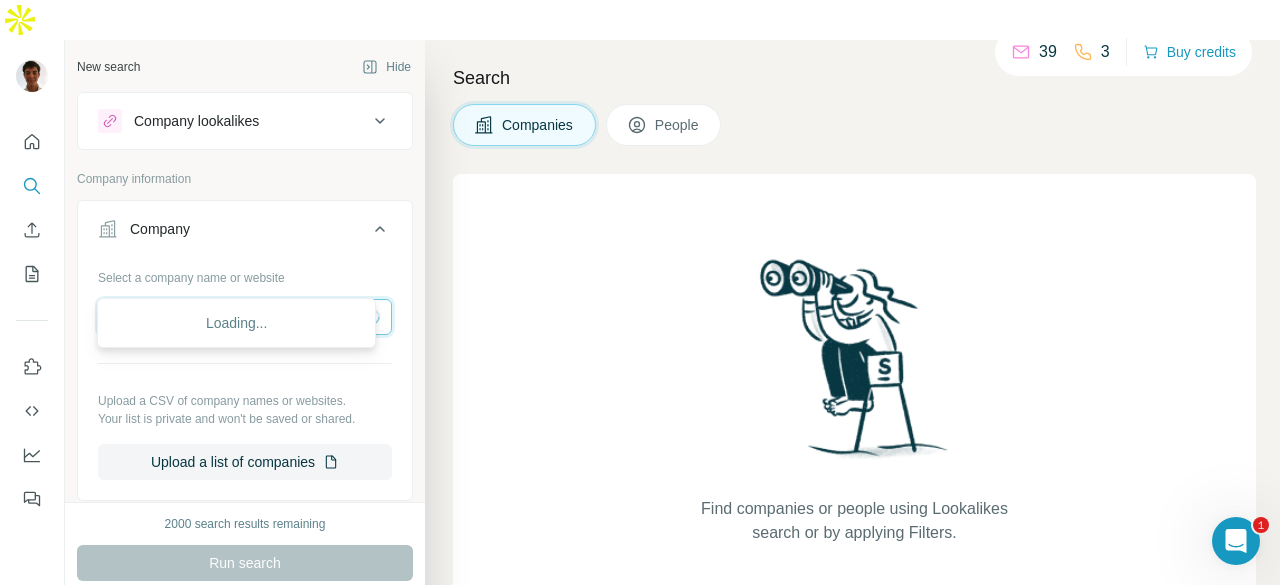 type on "*" 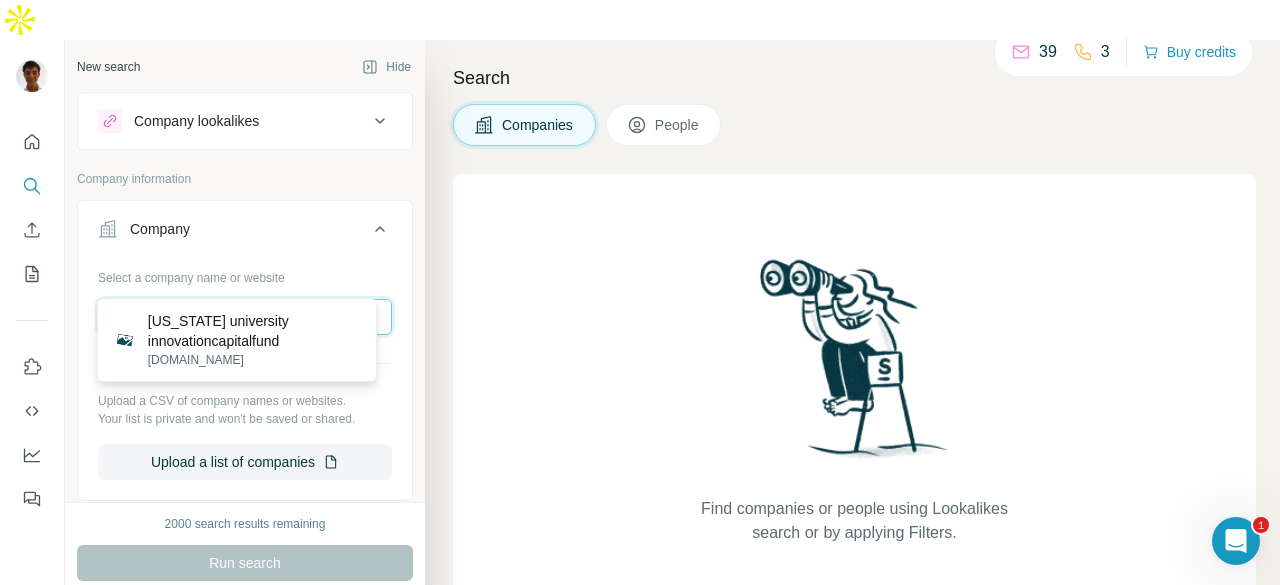 scroll, scrollTop: 0, scrollLeft: 5, axis: horizontal 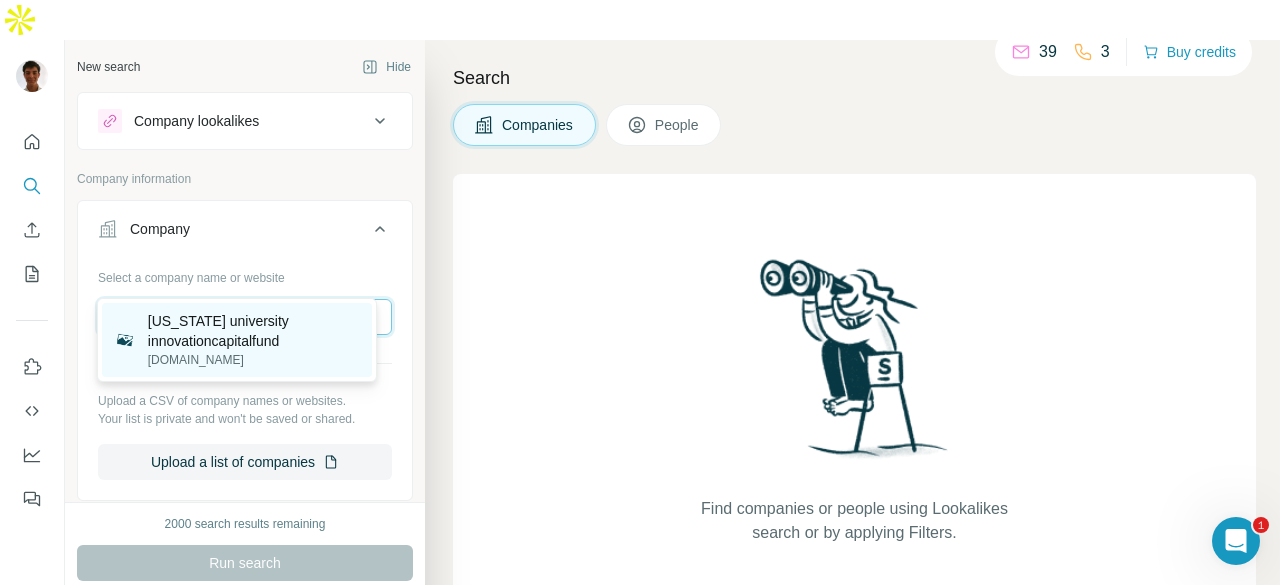 type on "**********" 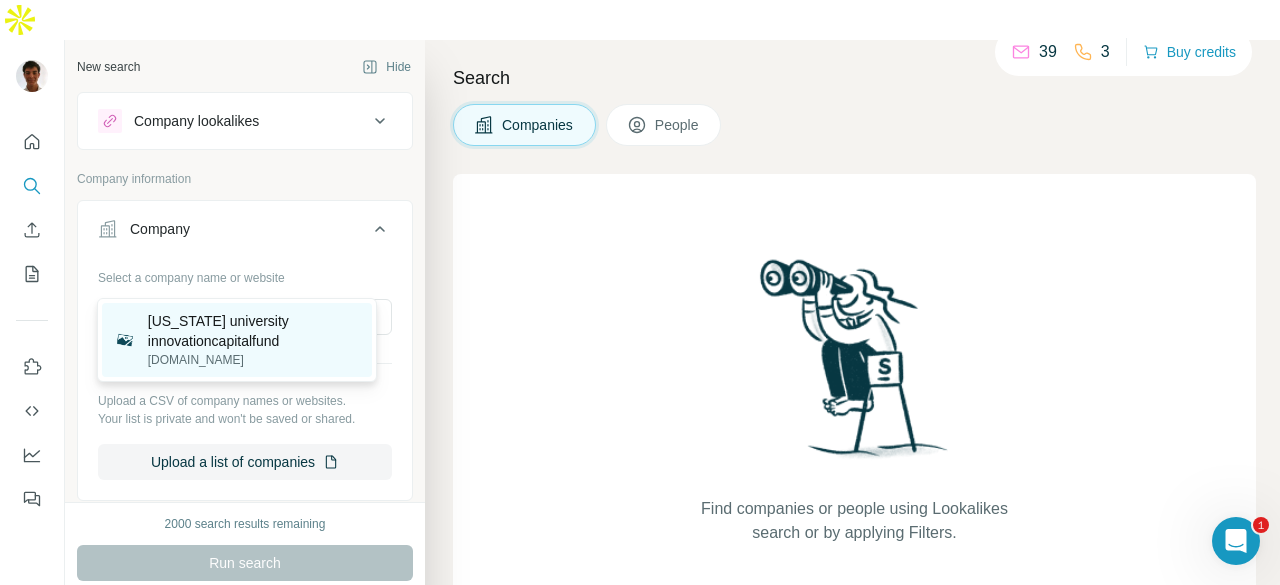 click on "[US_STATE] university innovationcapitalfund" at bounding box center (254, 331) 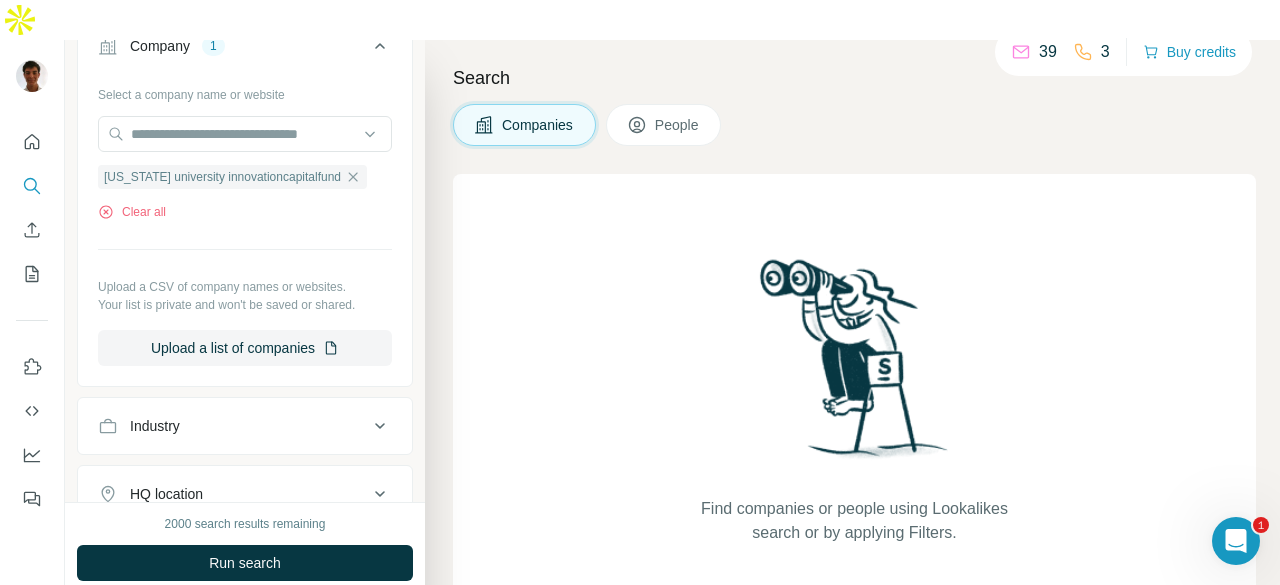 scroll, scrollTop: 0, scrollLeft: 0, axis: both 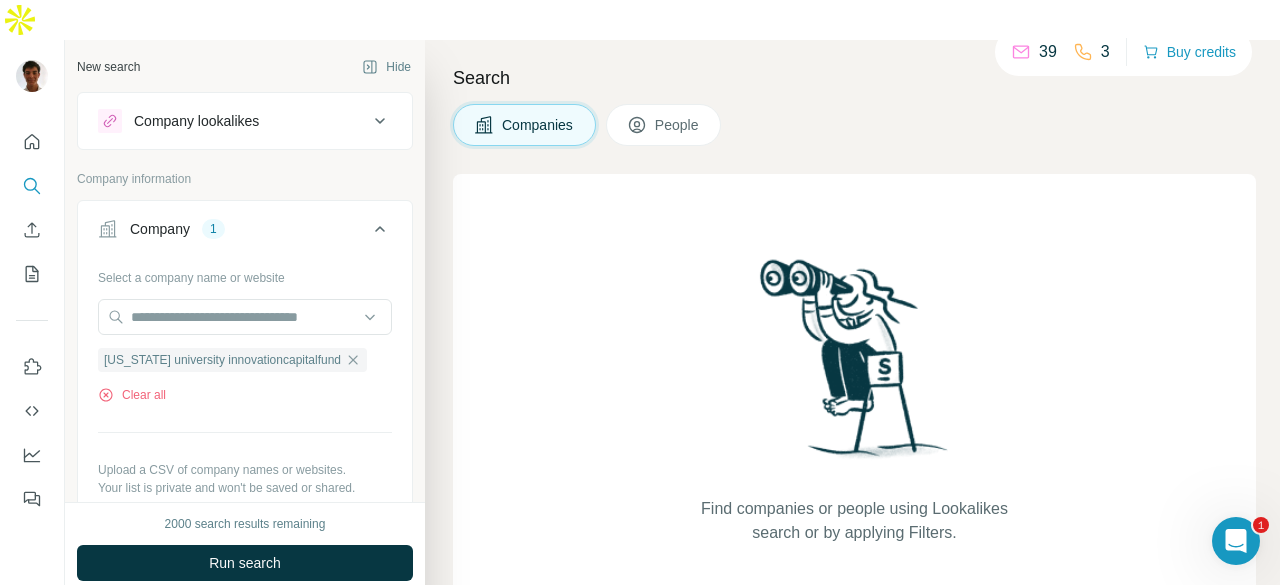 click on "Company lookalikes" at bounding box center [233, 121] 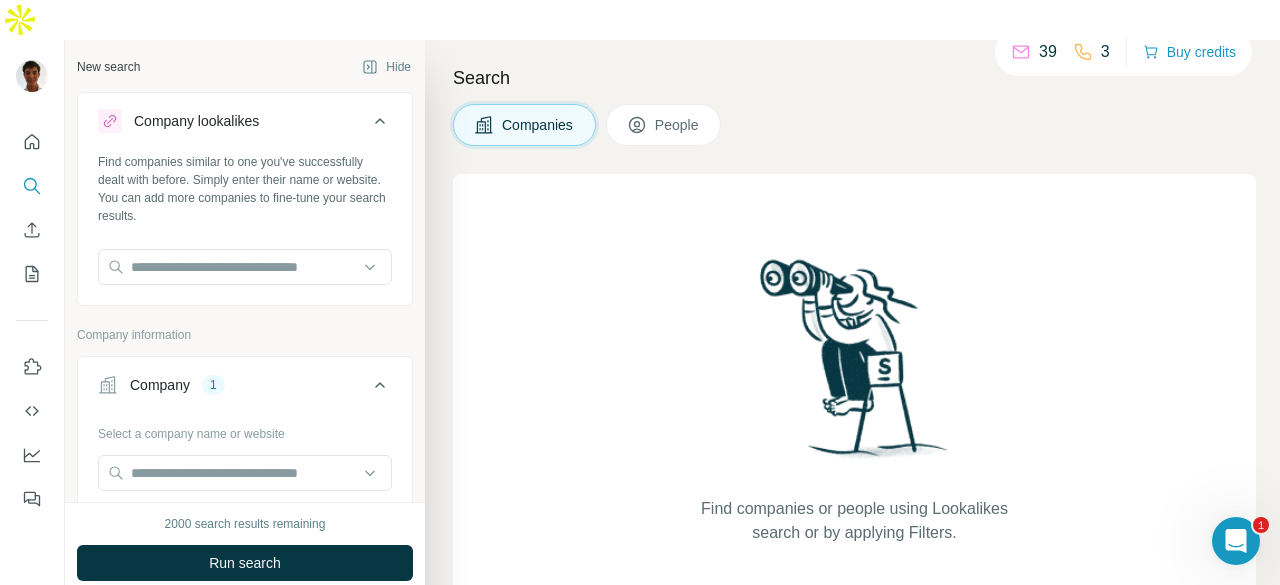 click on "Company lookalikes" at bounding box center [233, 121] 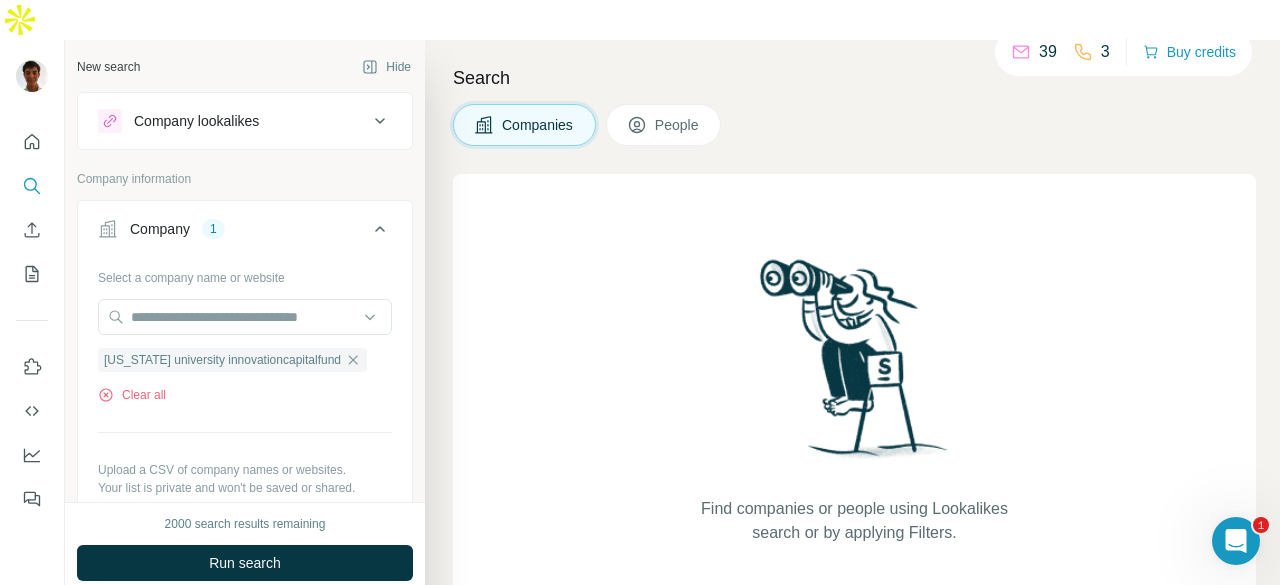 click 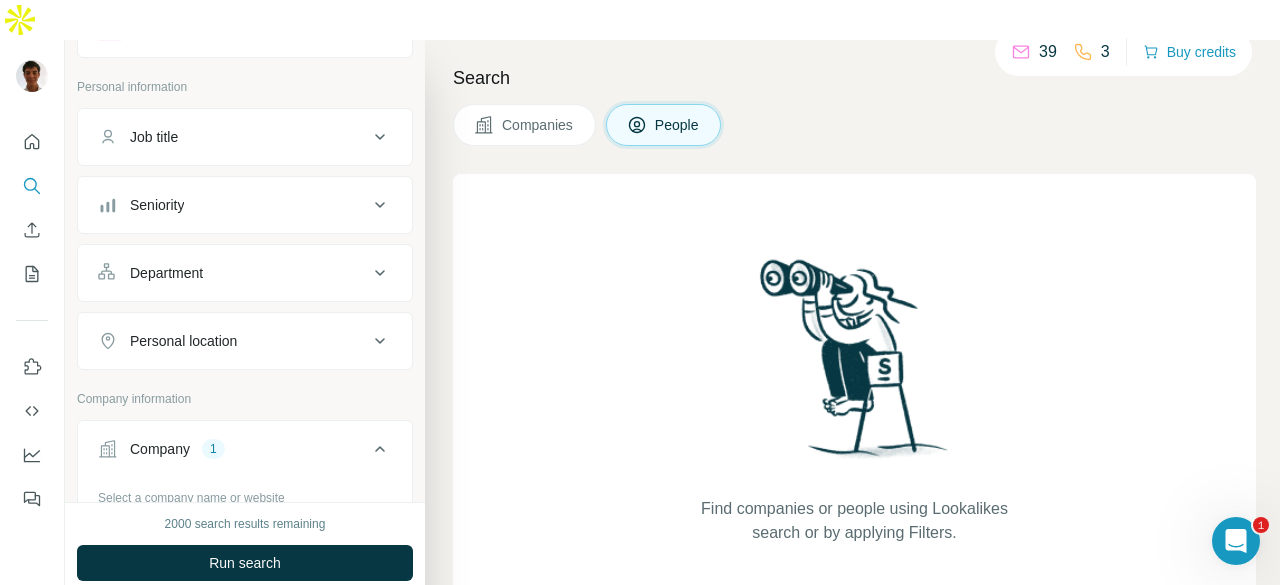 scroll, scrollTop: 200, scrollLeft: 0, axis: vertical 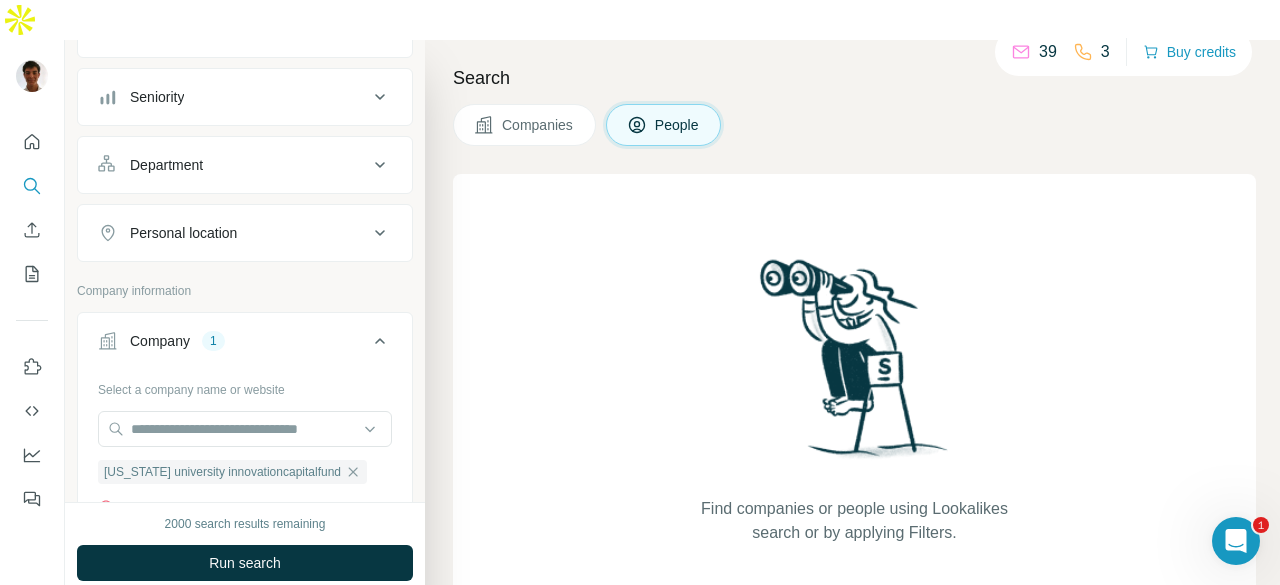 click on "Company 1" at bounding box center (233, 341) 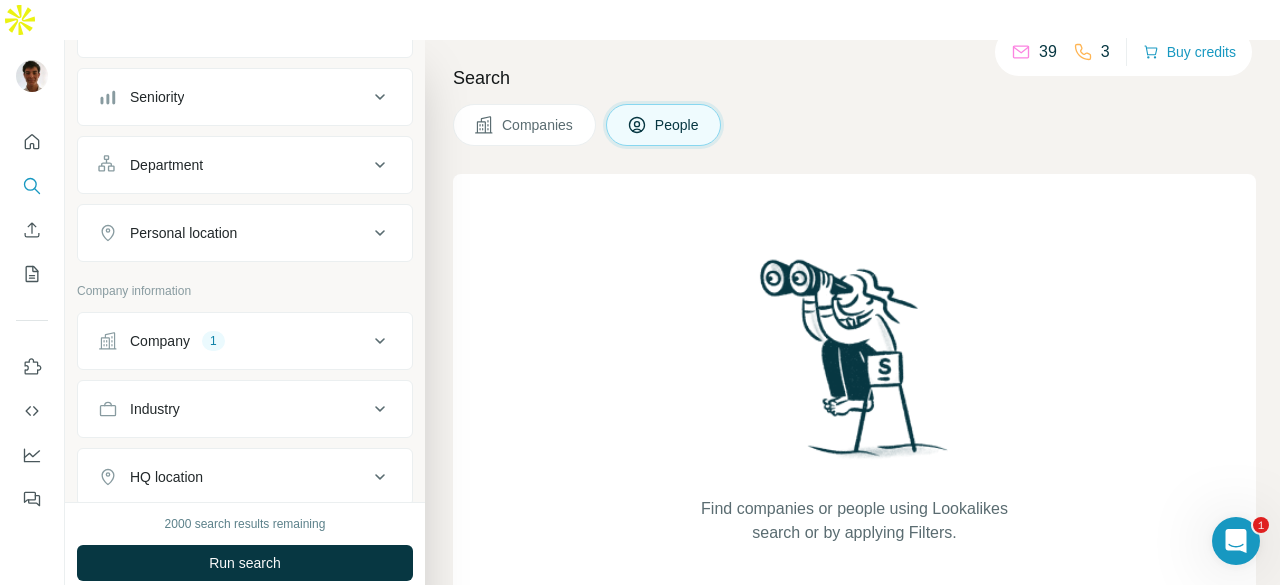 click on "Company 1" at bounding box center [233, 341] 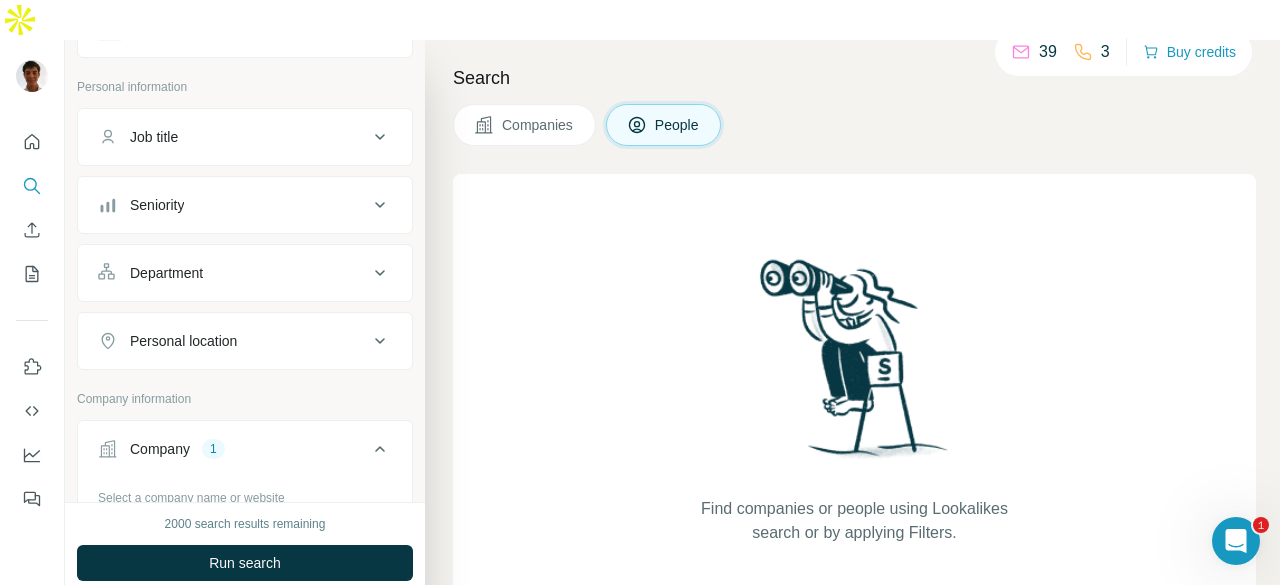 scroll, scrollTop: 0, scrollLeft: 0, axis: both 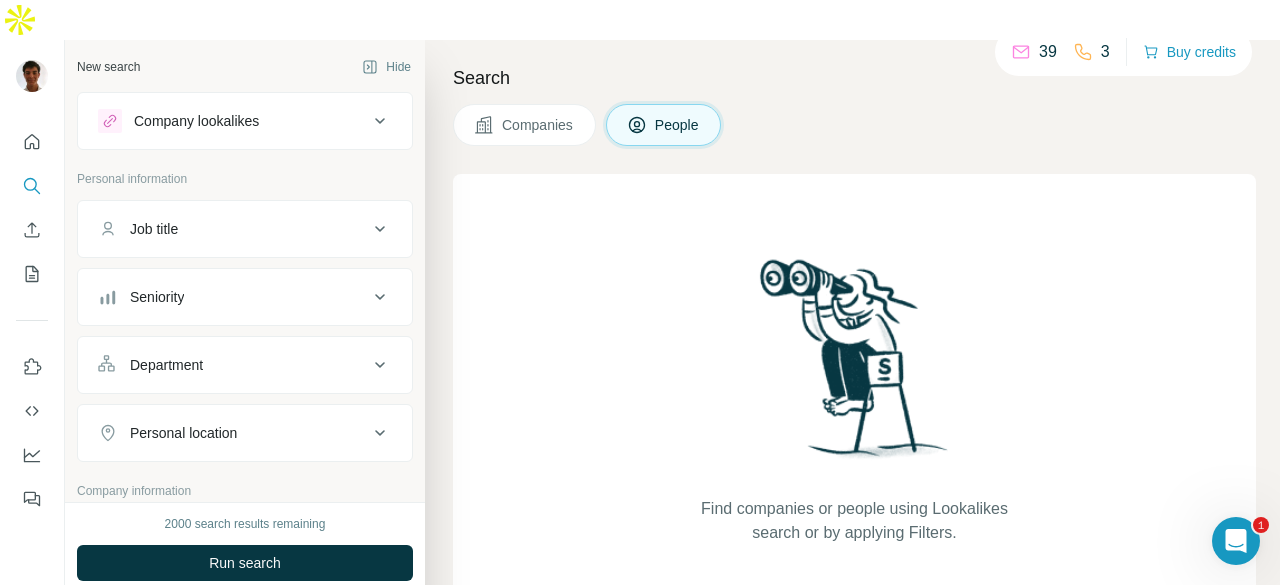 click on "Department" at bounding box center [233, 365] 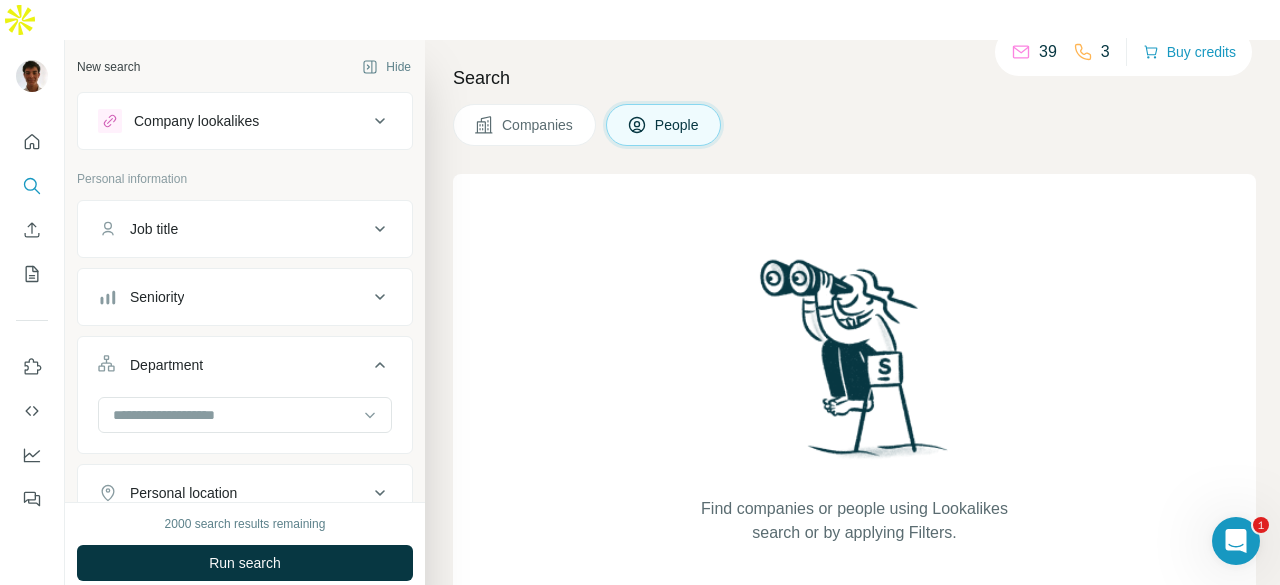 scroll, scrollTop: 100, scrollLeft: 0, axis: vertical 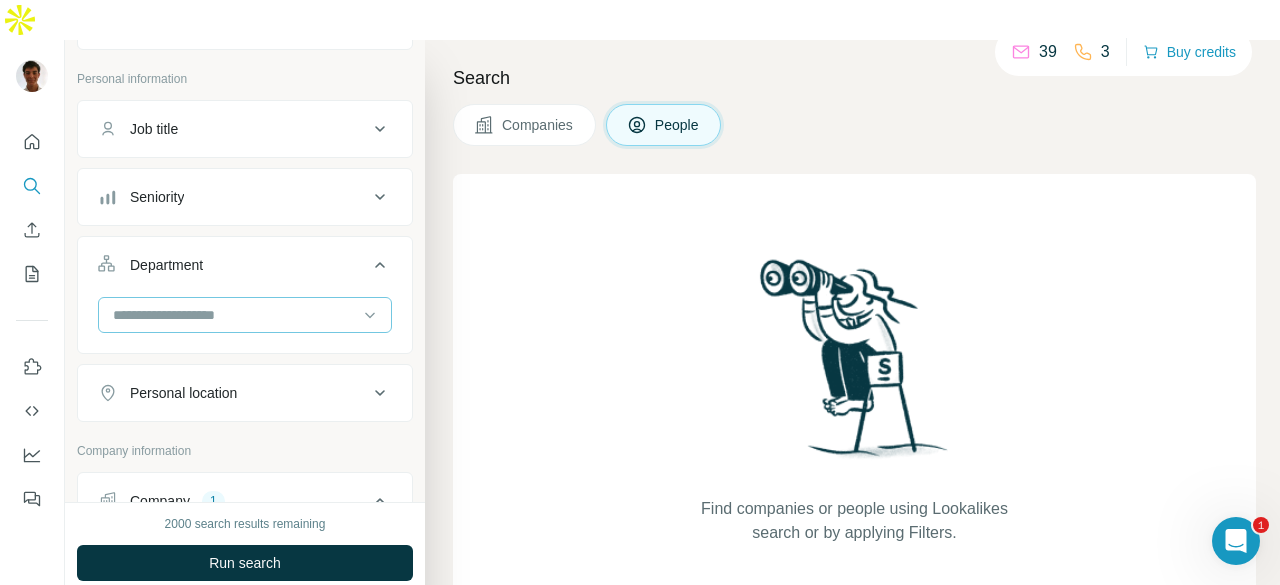 click at bounding box center [234, 315] 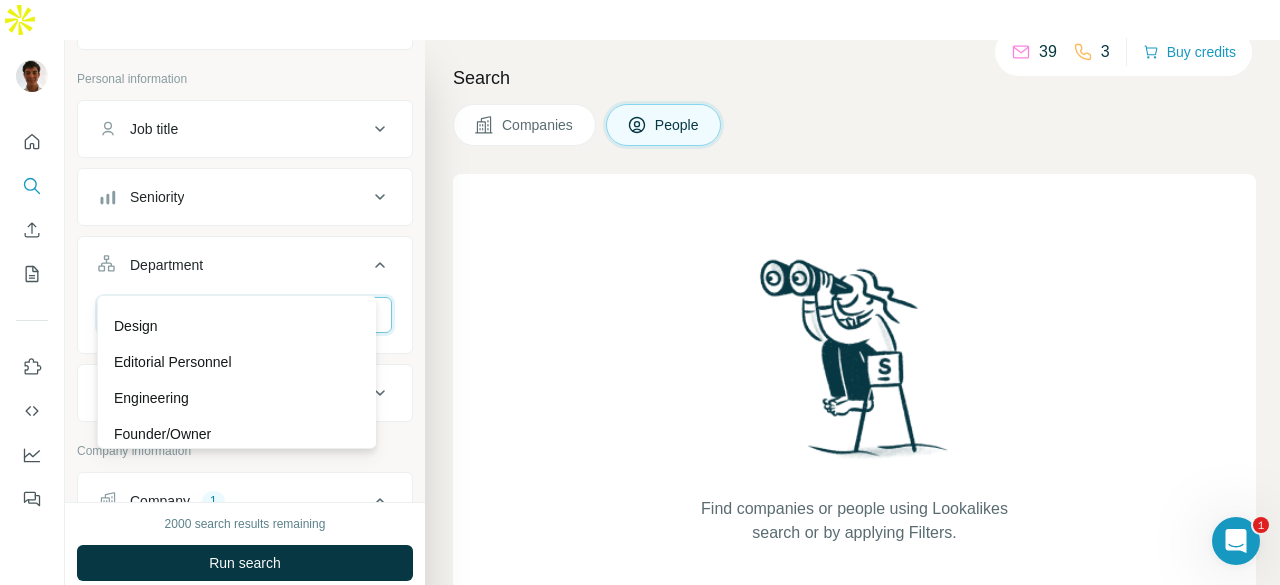 scroll, scrollTop: 0, scrollLeft: 0, axis: both 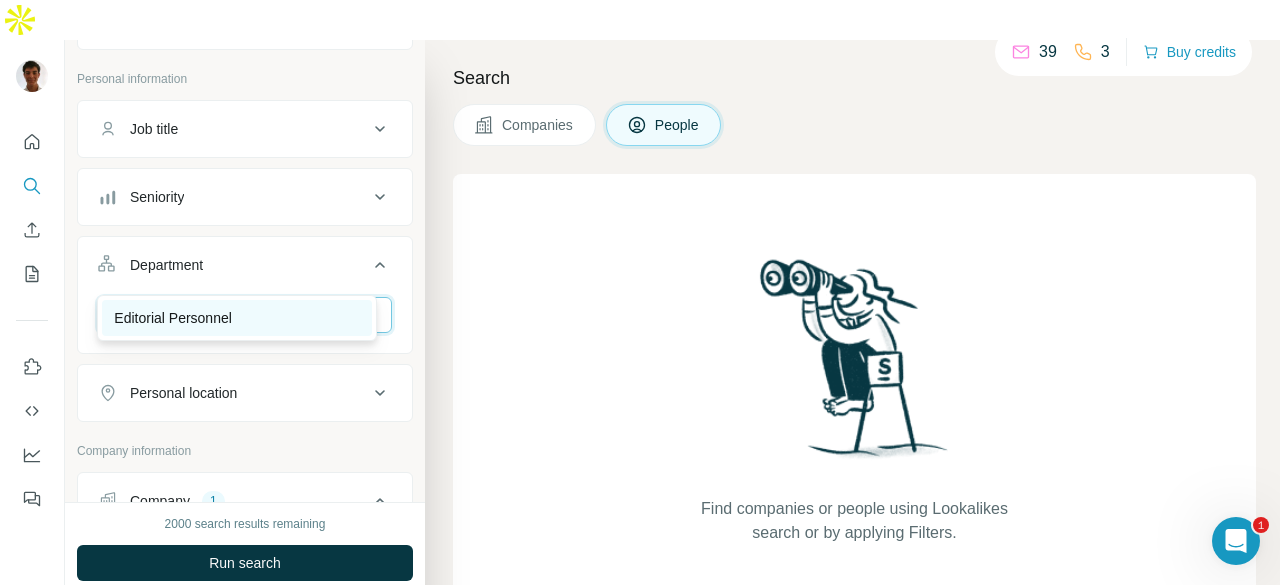 type on "*" 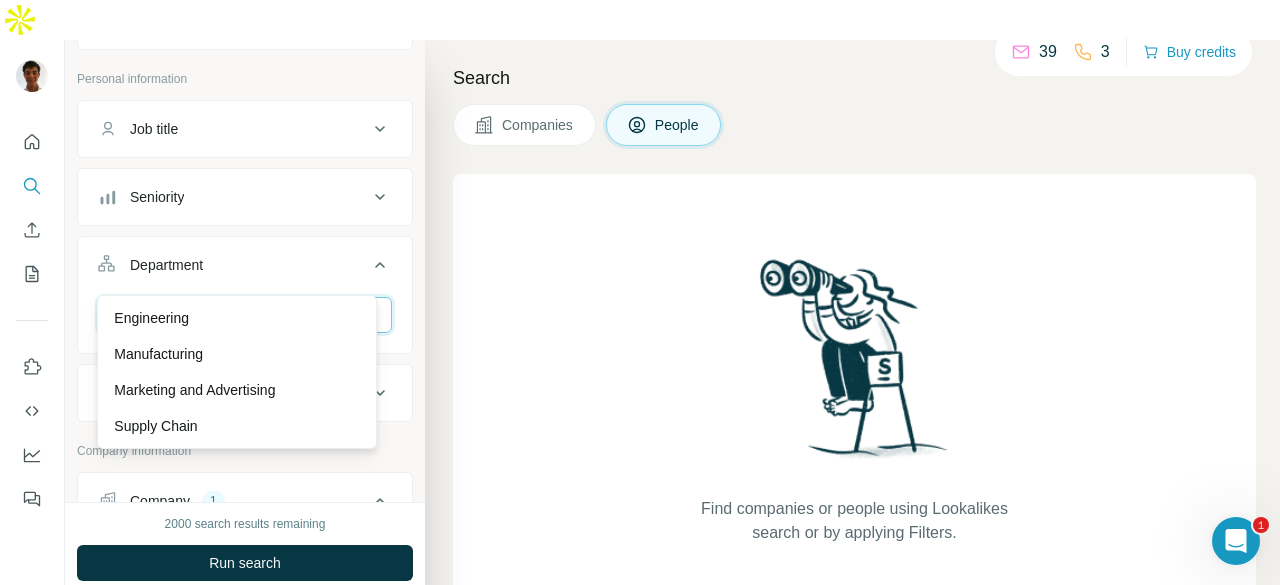 scroll, scrollTop: 0, scrollLeft: 0, axis: both 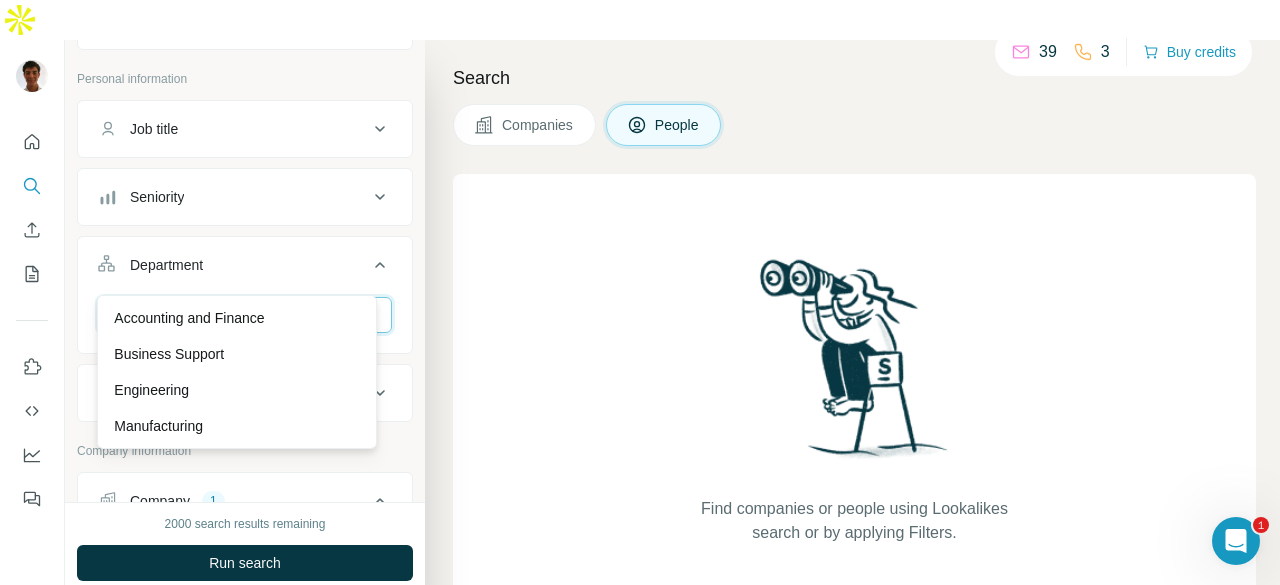type on "*" 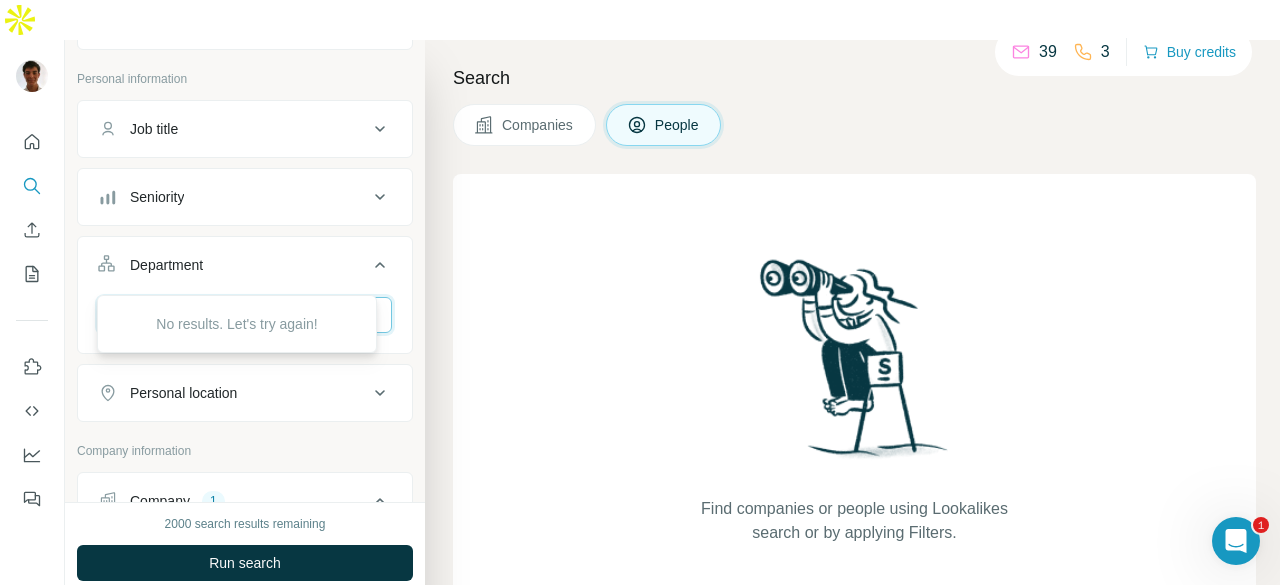 type on "*" 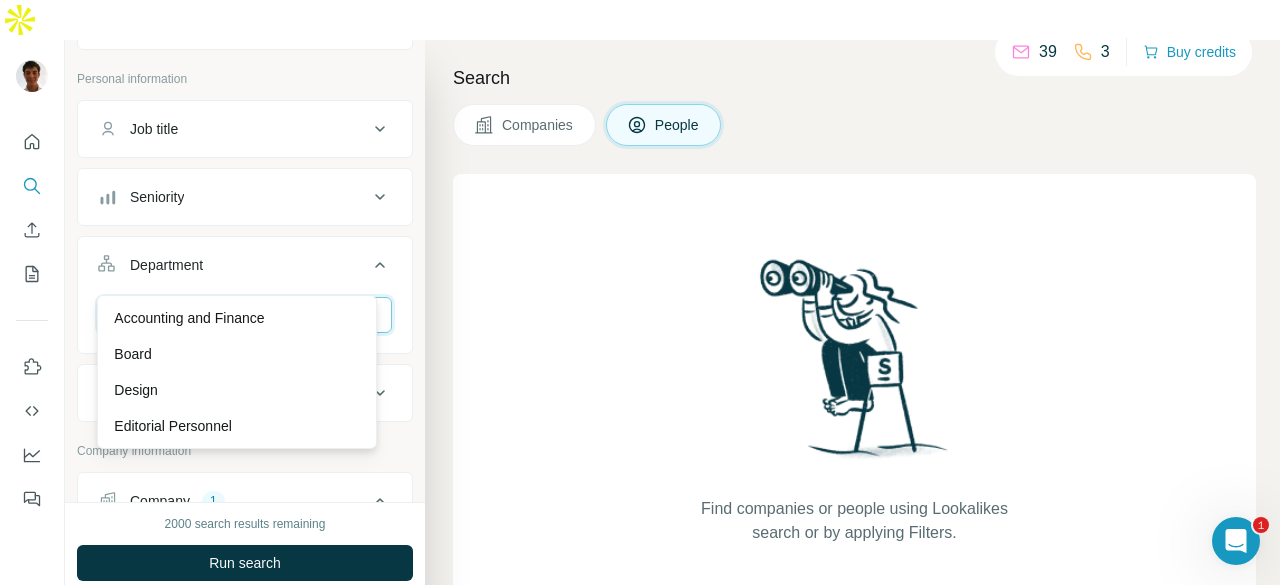 type 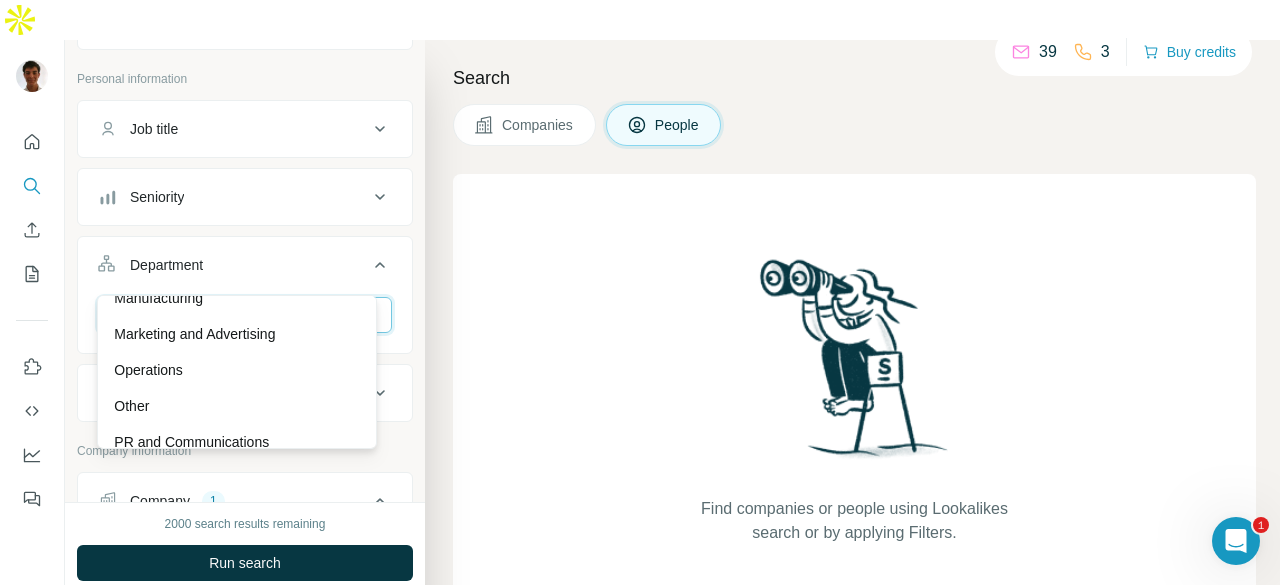 scroll, scrollTop: 467, scrollLeft: 0, axis: vertical 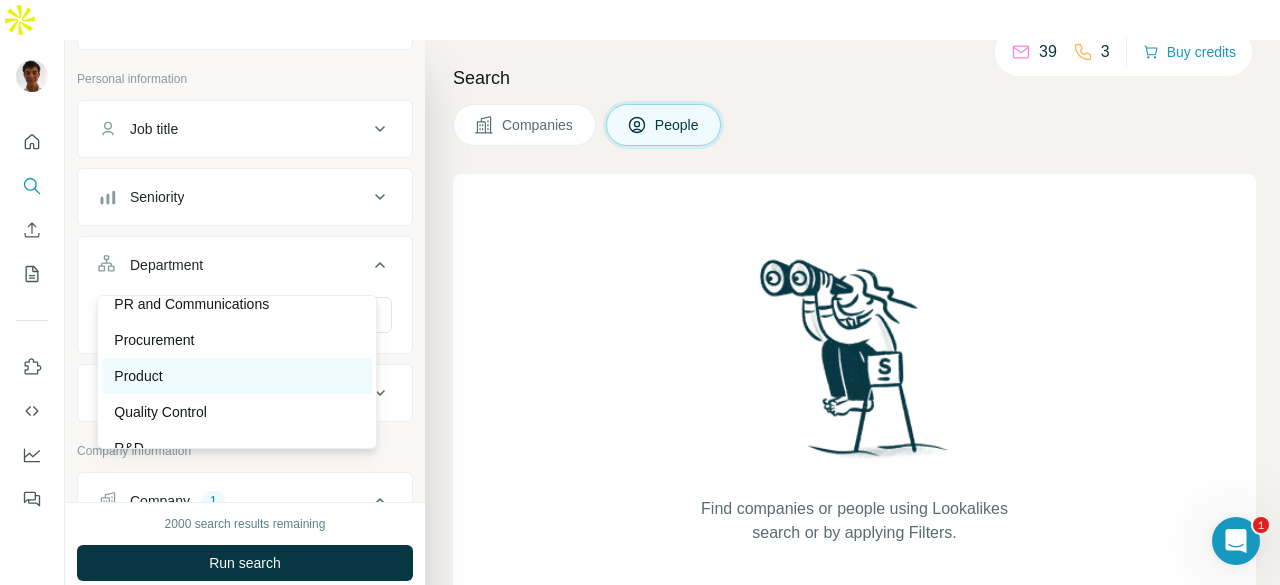 click on "Product" at bounding box center [236, 376] 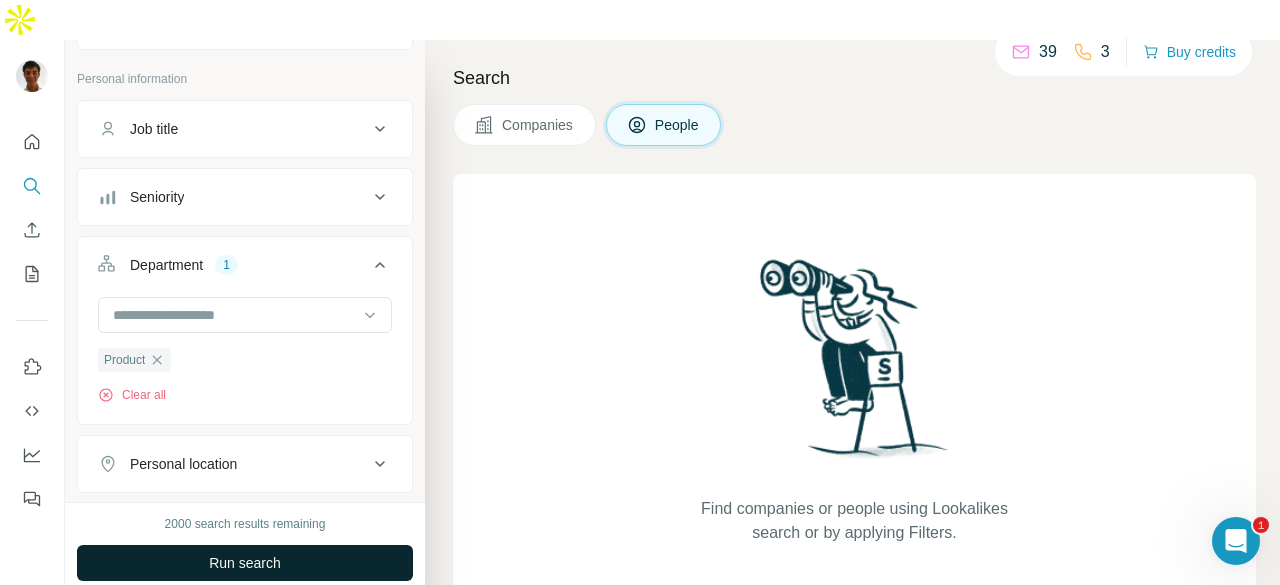 click on "Run search" at bounding box center [245, 563] 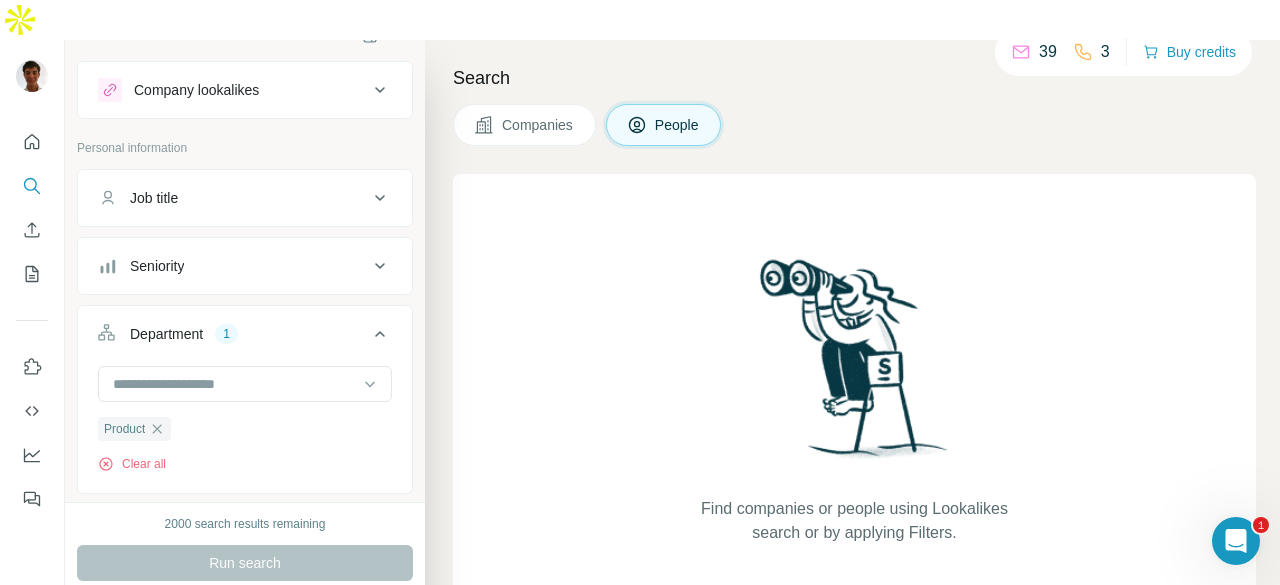 scroll, scrollTop: 0, scrollLeft: 0, axis: both 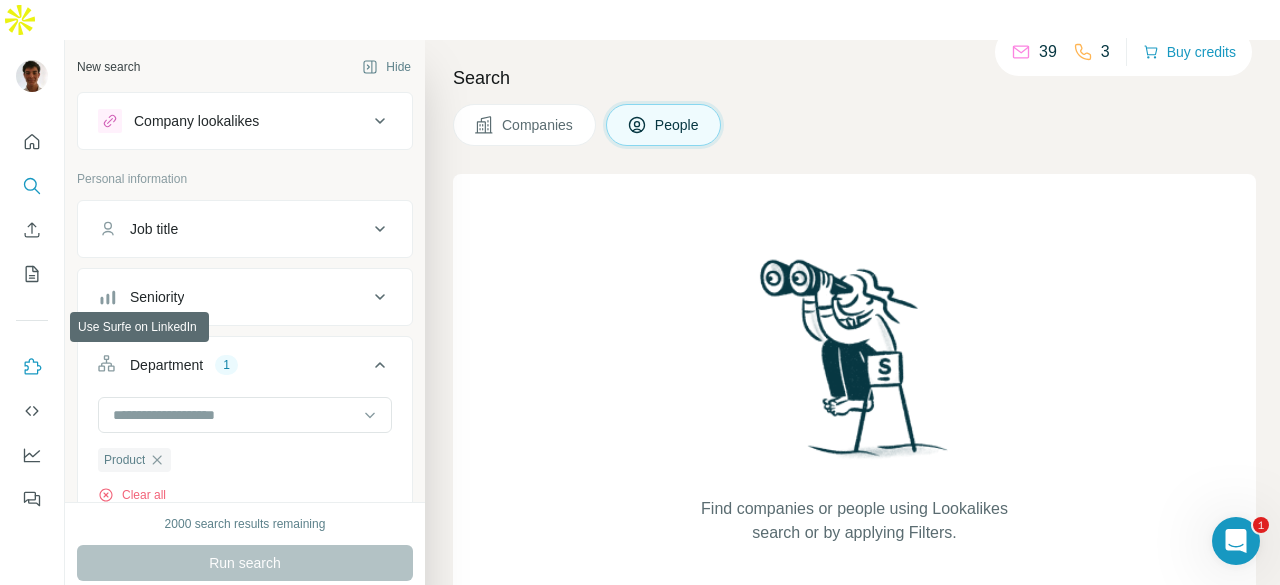 click 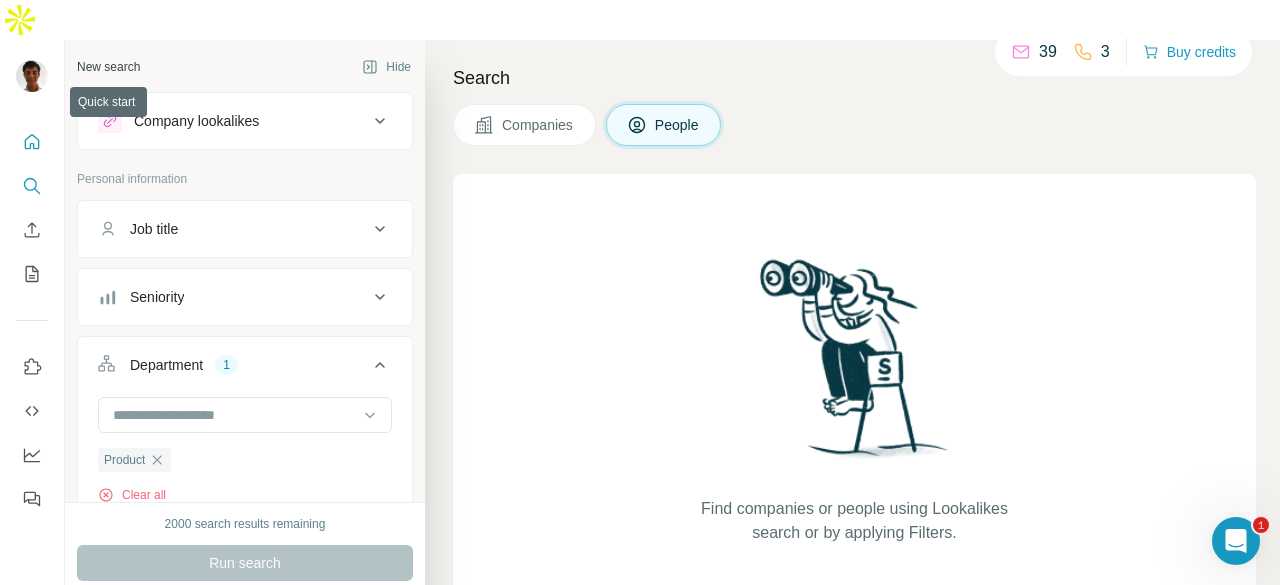 click 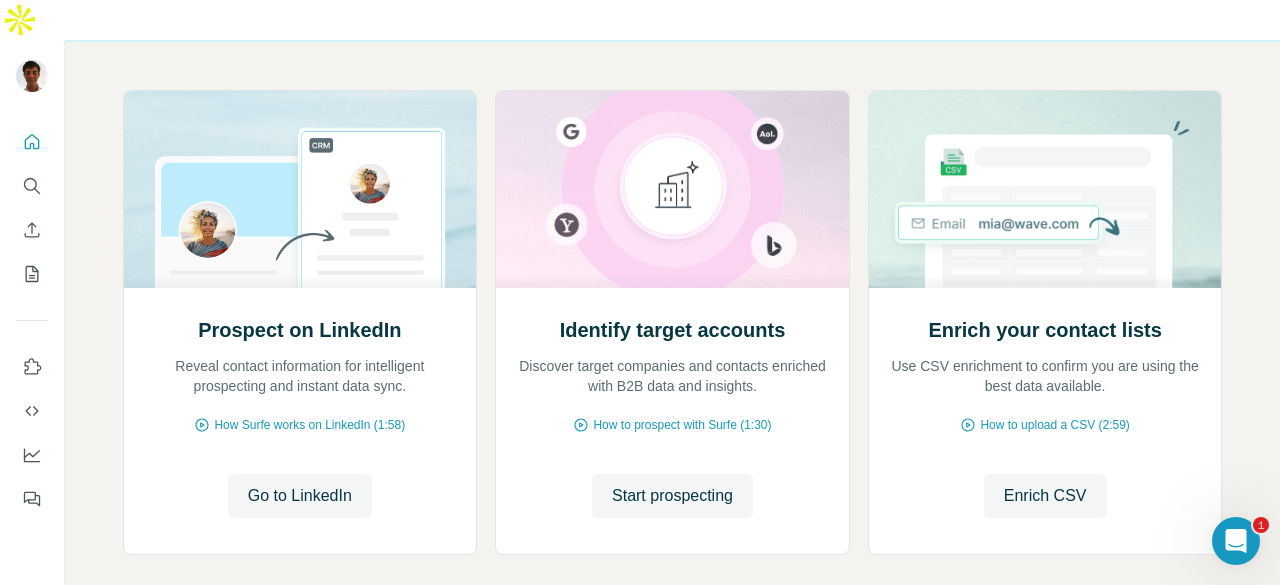scroll, scrollTop: 156, scrollLeft: 0, axis: vertical 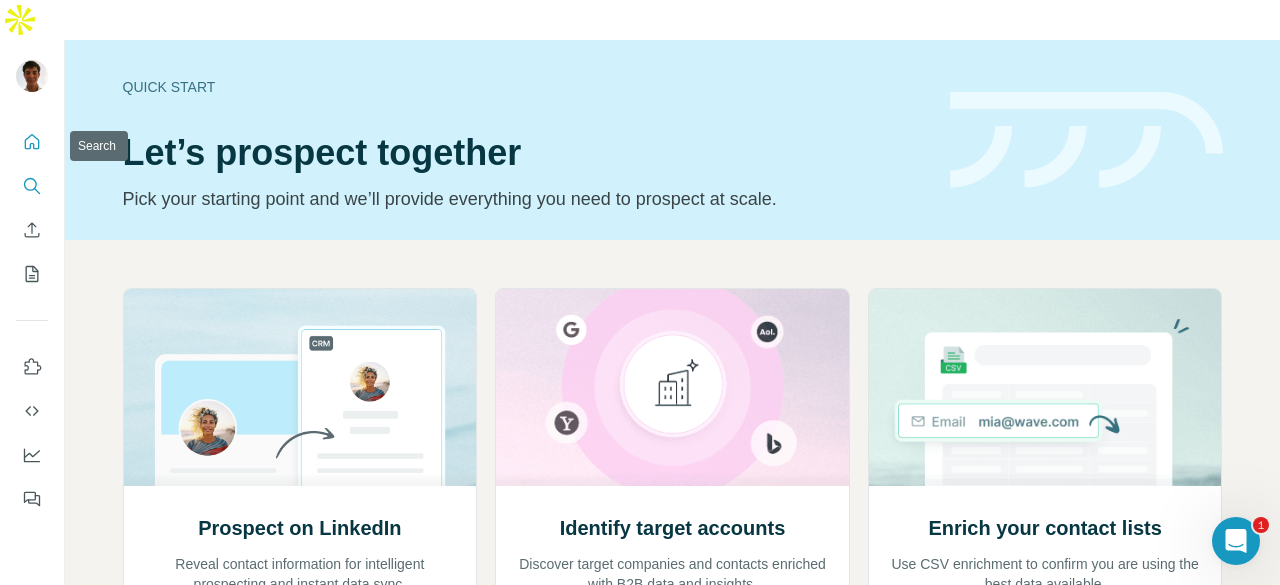 click 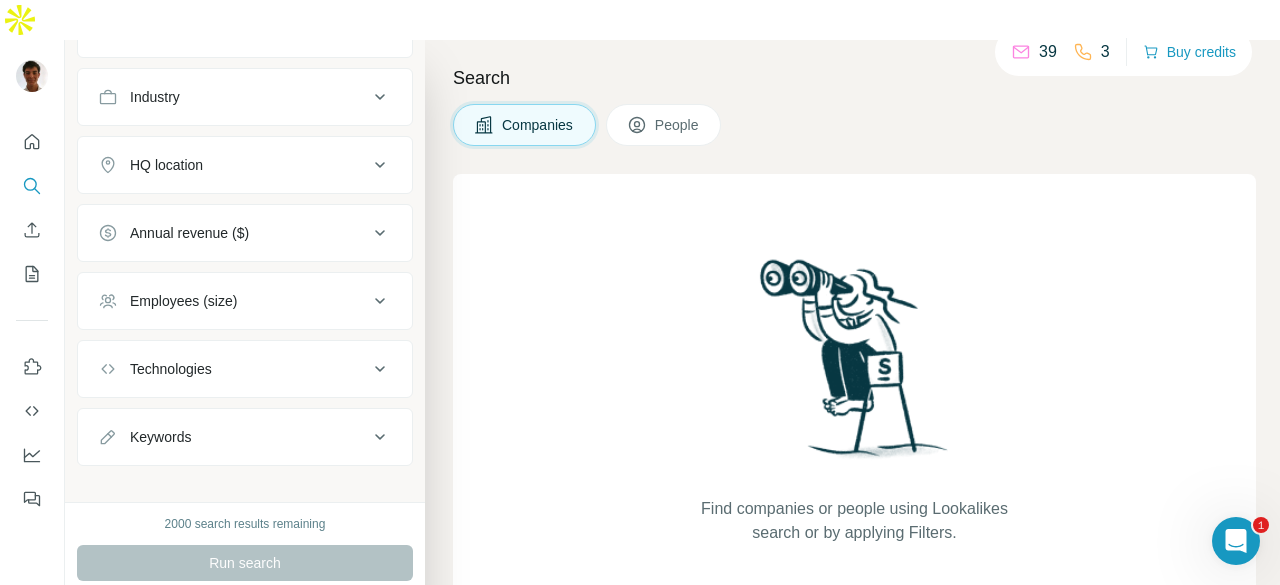 scroll, scrollTop: 0, scrollLeft: 0, axis: both 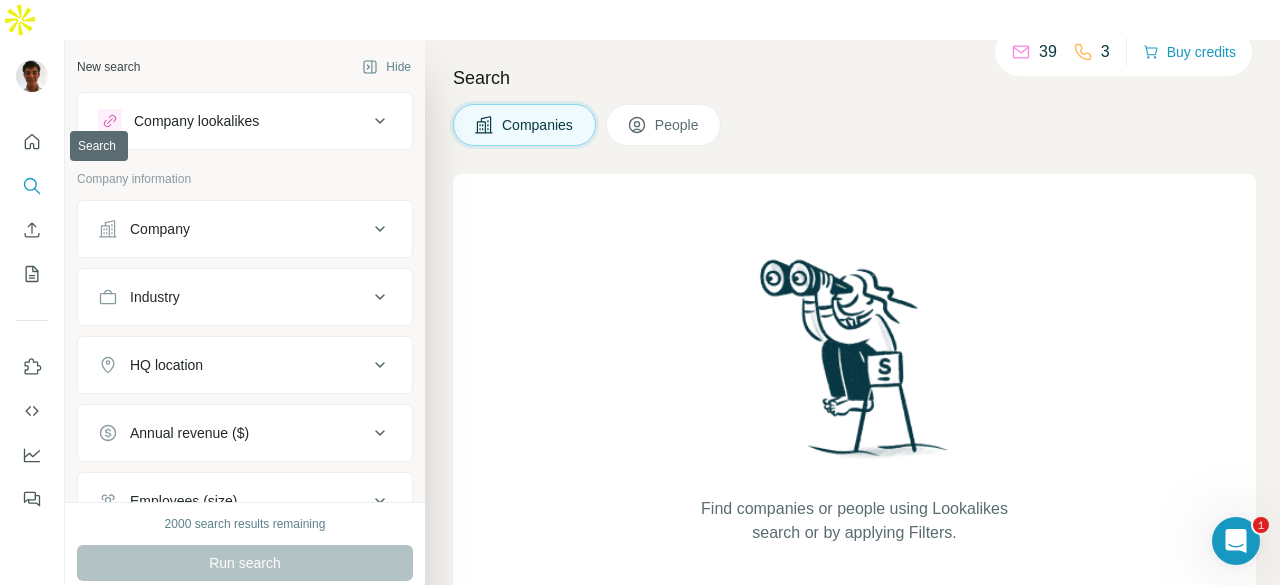 click 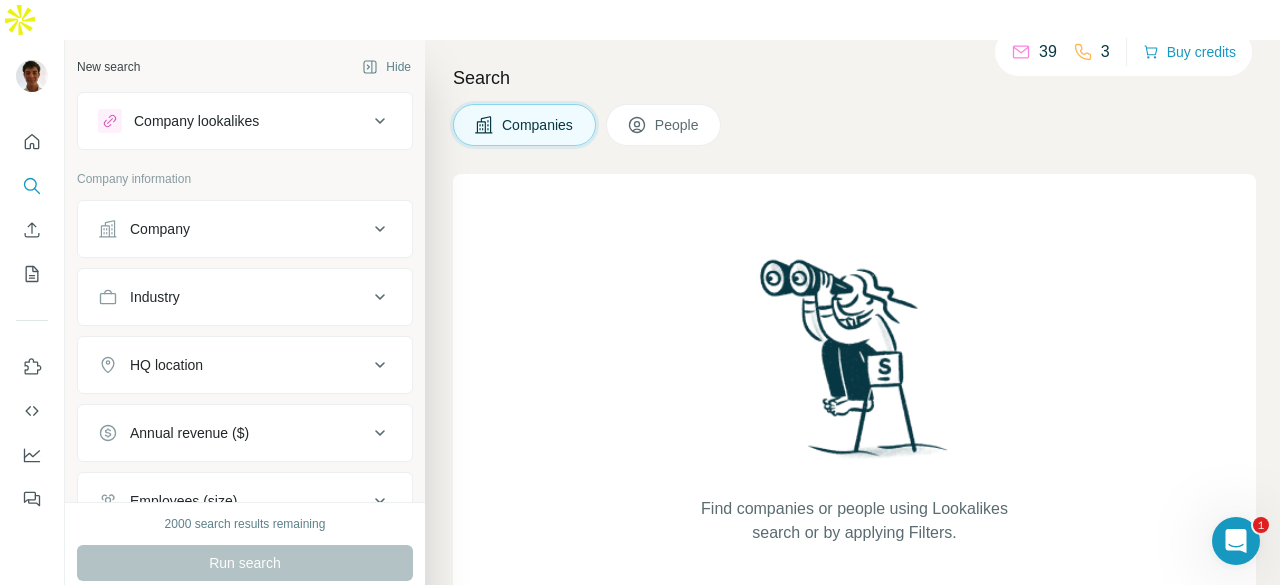 click on "People" at bounding box center (678, 125) 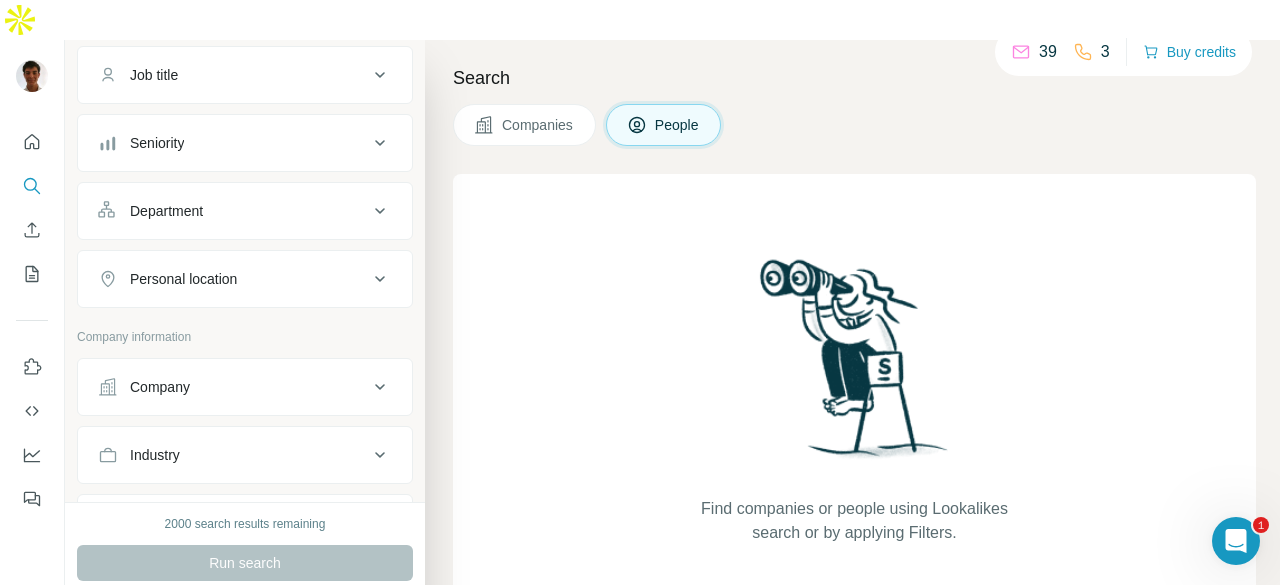 scroll, scrollTop: 200, scrollLeft: 0, axis: vertical 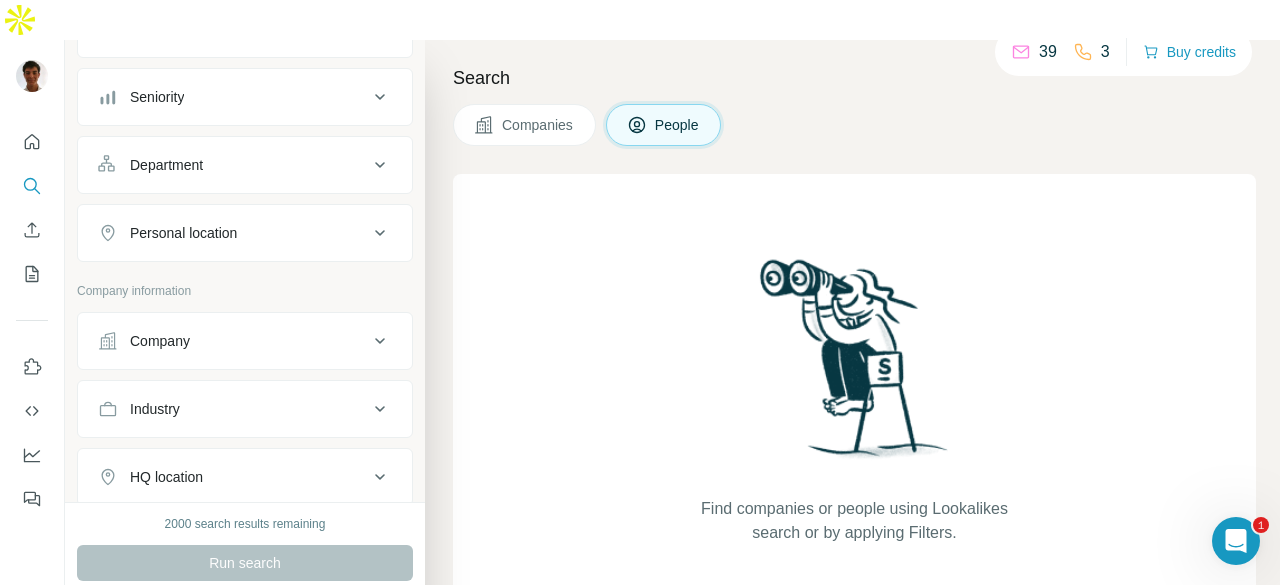 click on "Company" at bounding box center [233, 341] 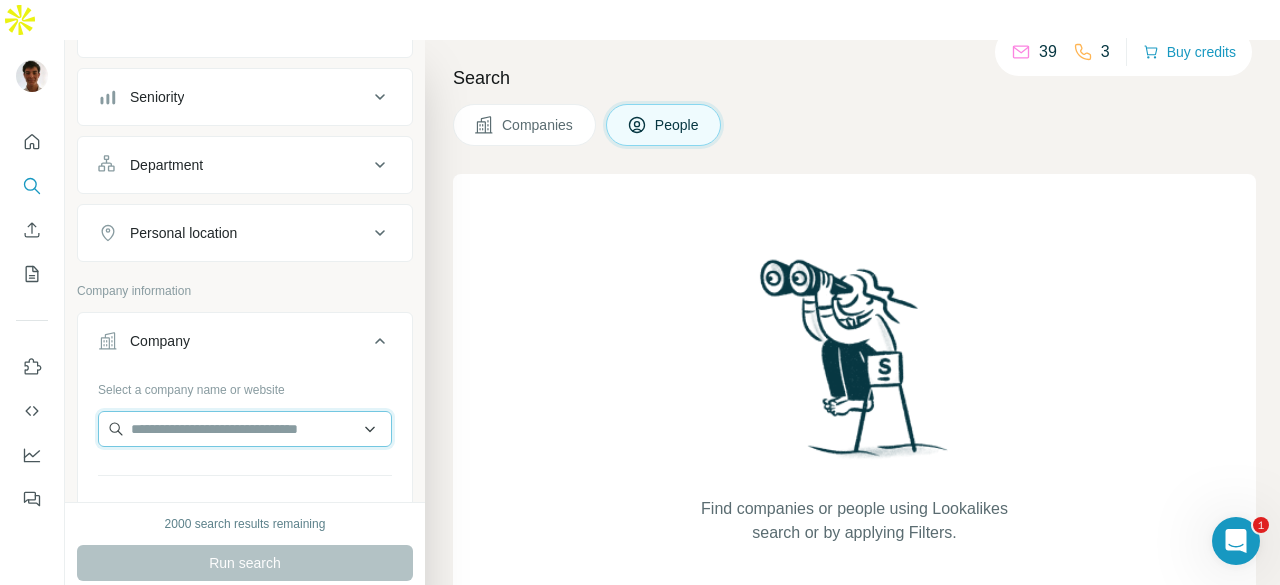 click at bounding box center [245, 429] 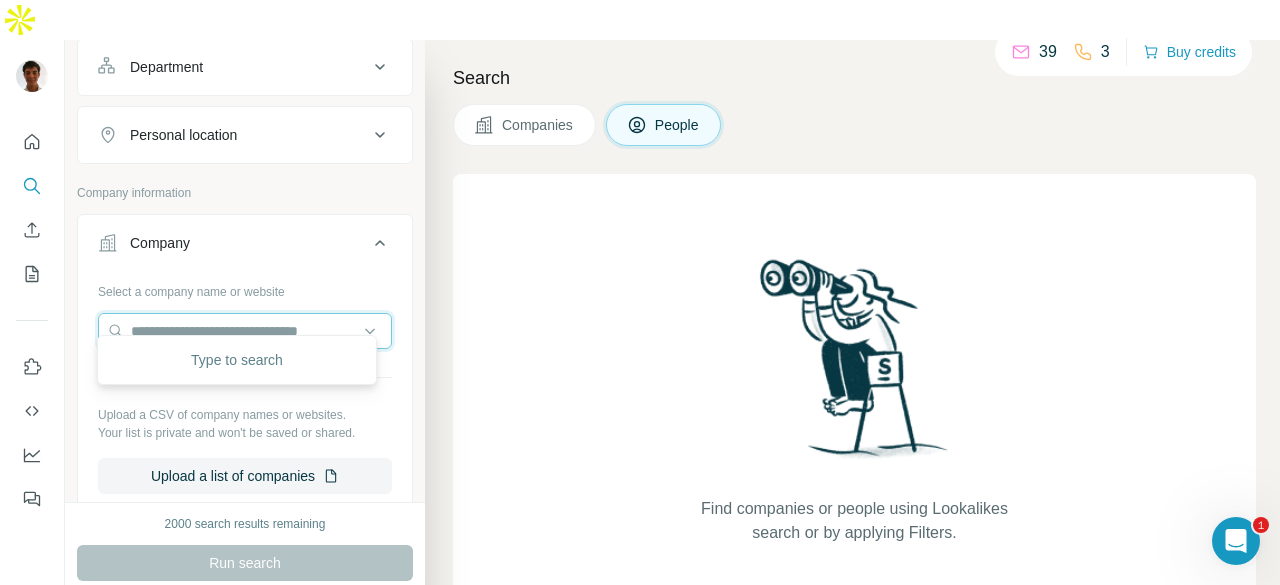 scroll, scrollTop: 300, scrollLeft: 0, axis: vertical 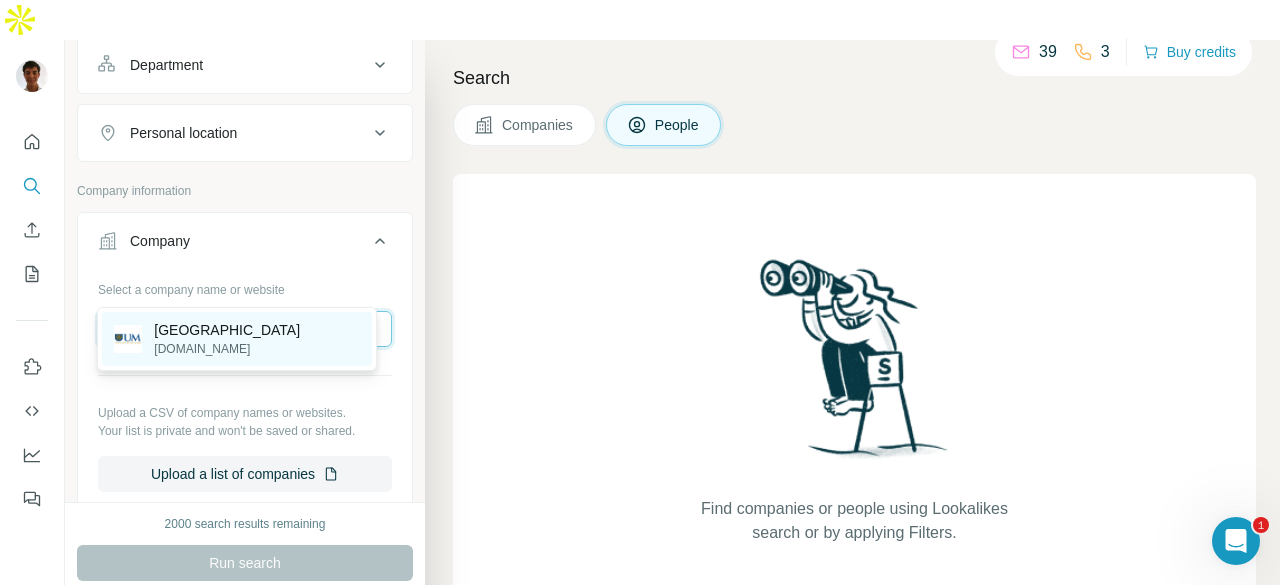 type on "**********" 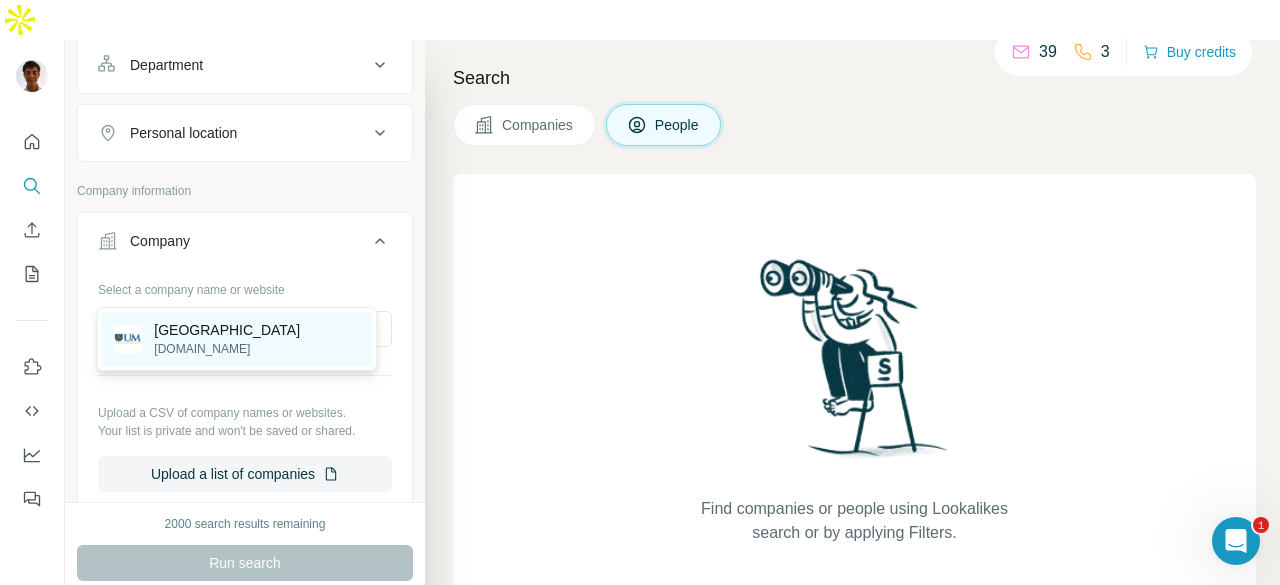 click on "[DOMAIN_NAME]" at bounding box center [227, 349] 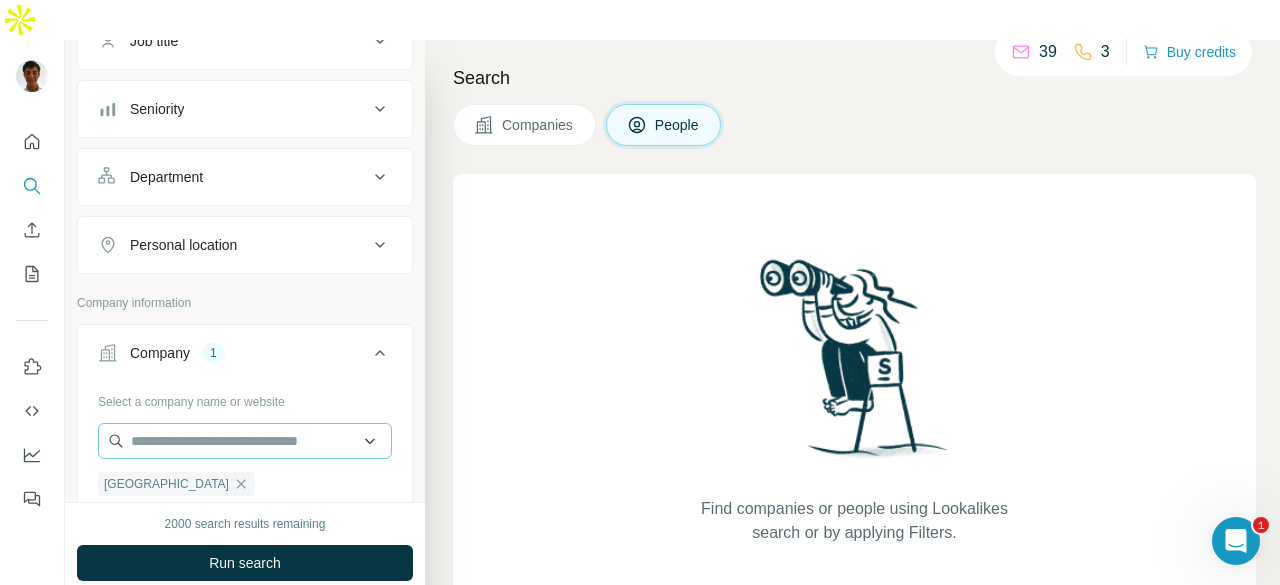 scroll, scrollTop: 100, scrollLeft: 0, axis: vertical 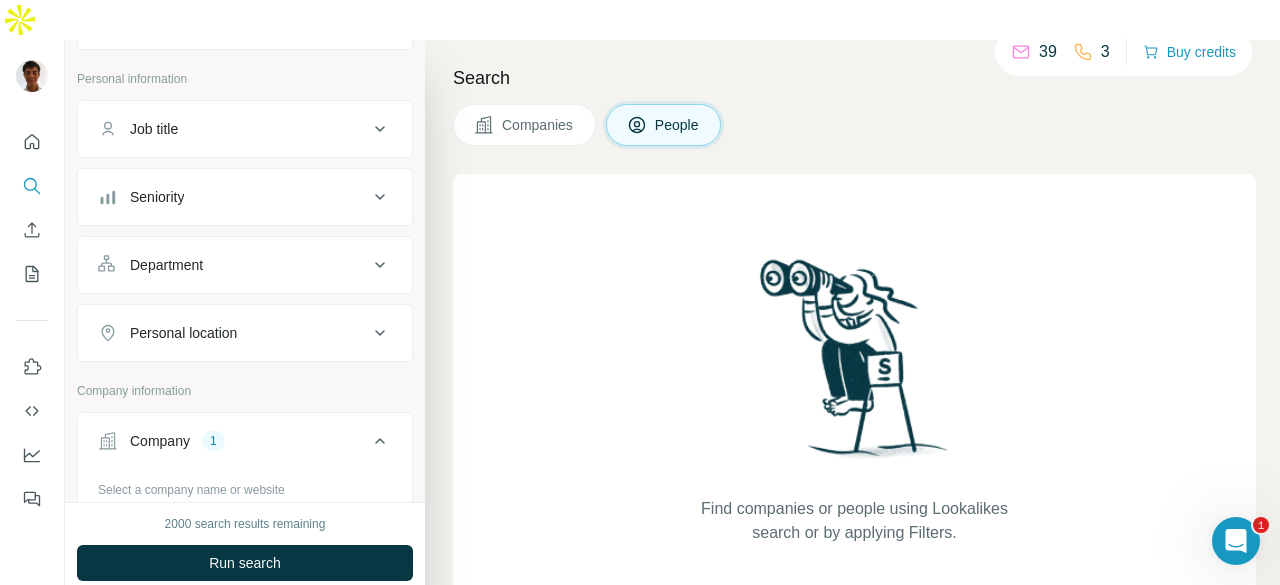 click on "Department" at bounding box center (233, 265) 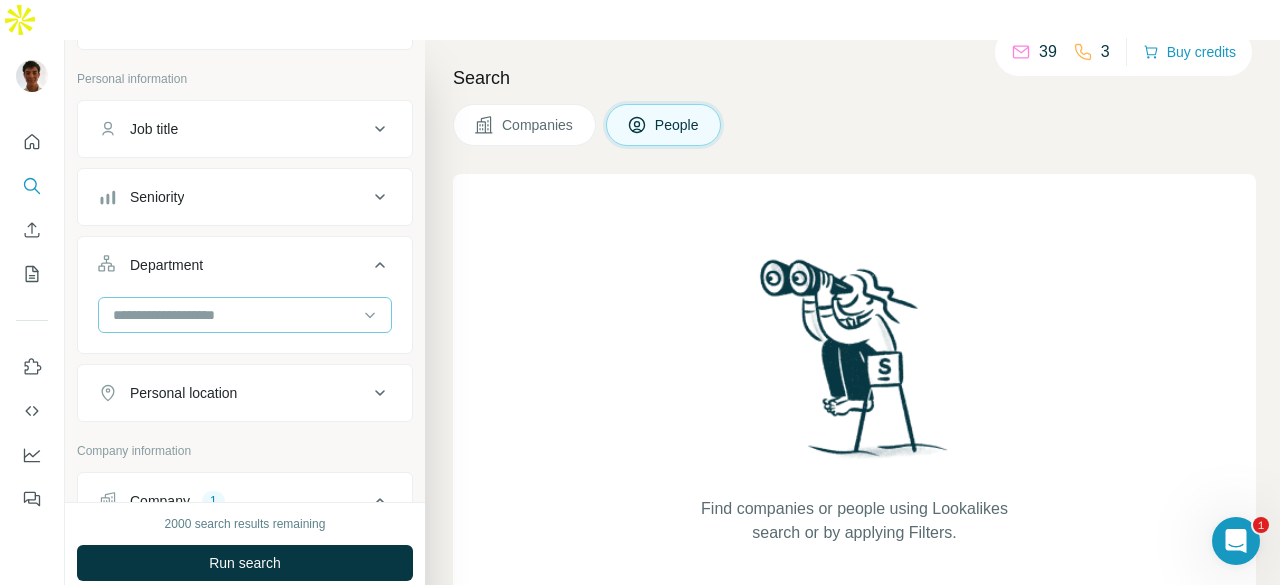 click at bounding box center (234, 315) 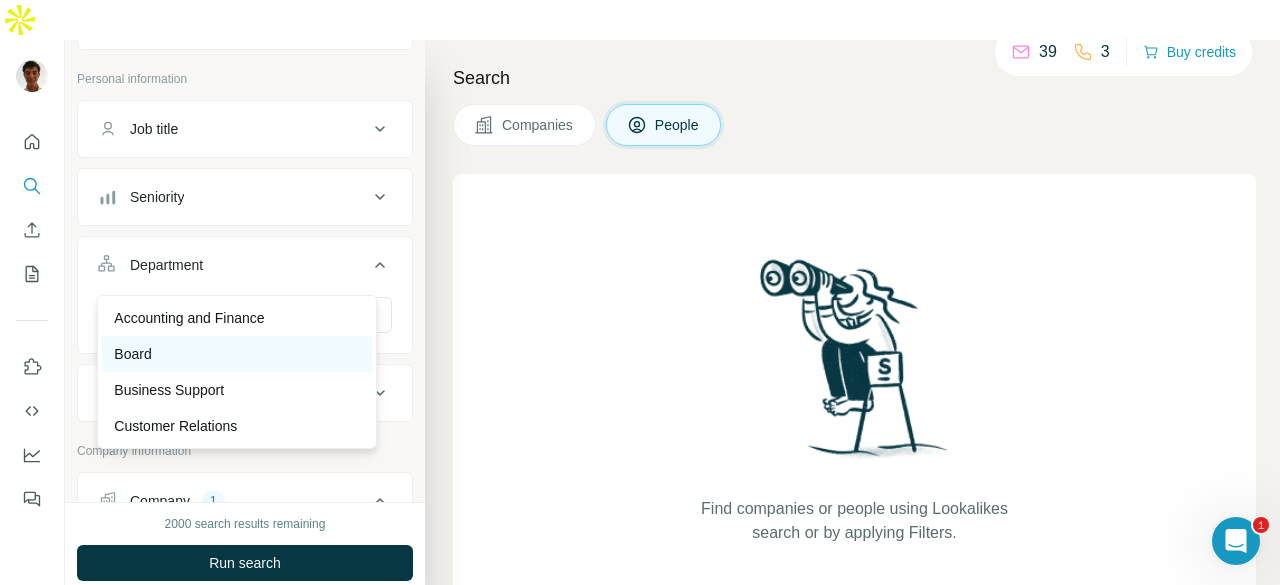 click on "Board" at bounding box center (236, 354) 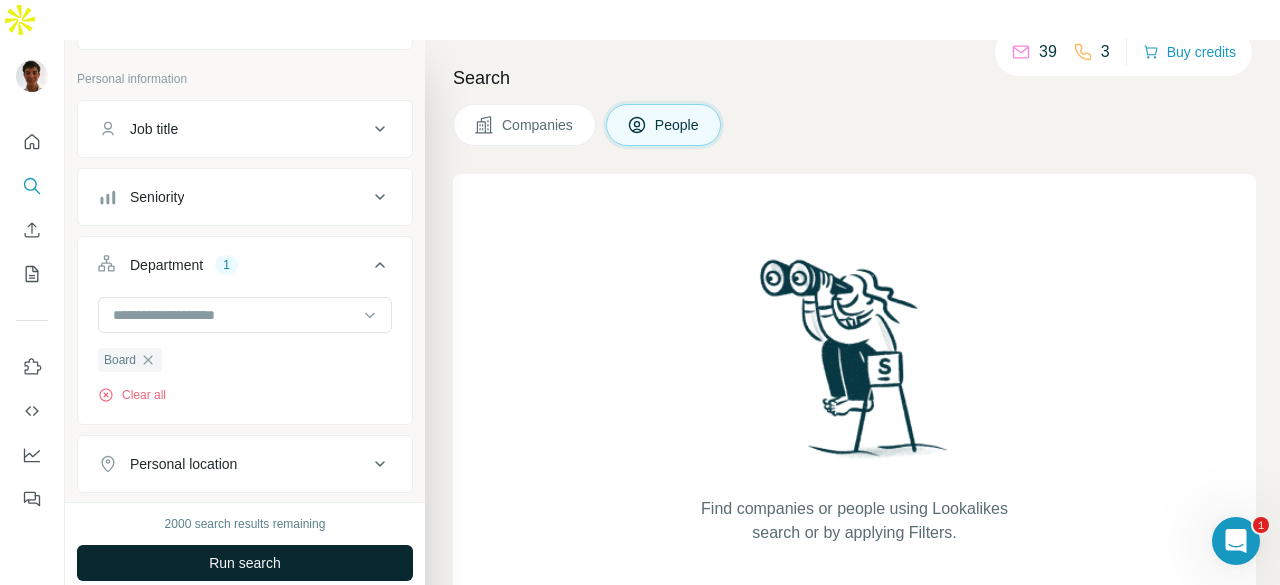 click on "Run search" at bounding box center (245, 563) 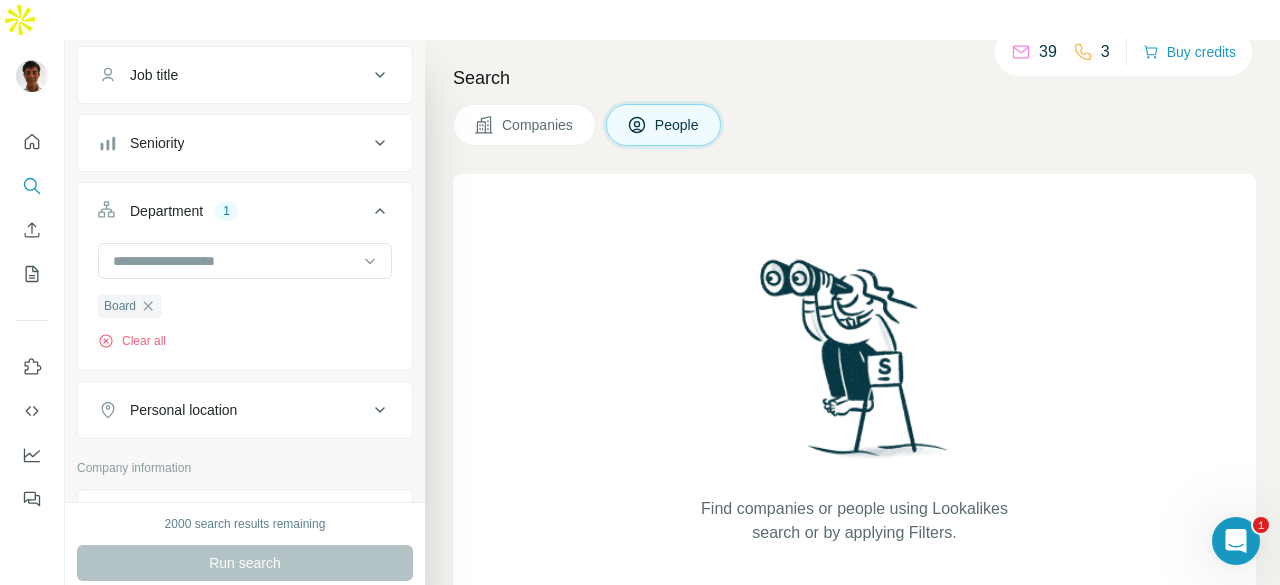 scroll, scrollTop: 0, scrollLeft: 0, axis: both 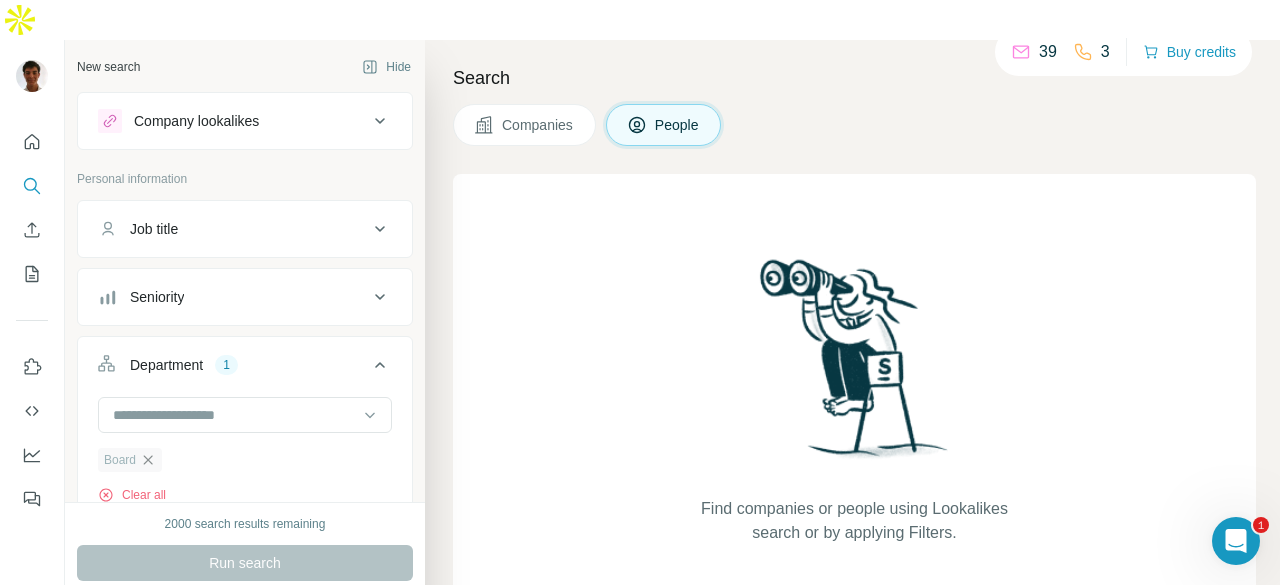click 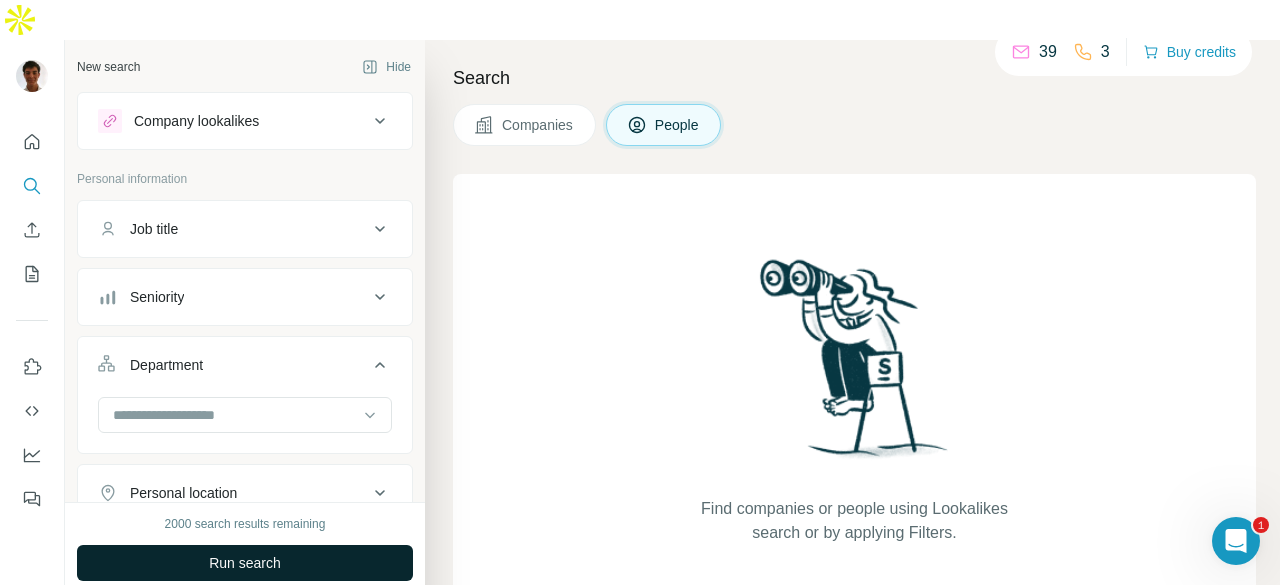 click on "Run search" at bounding box center [245, 563] 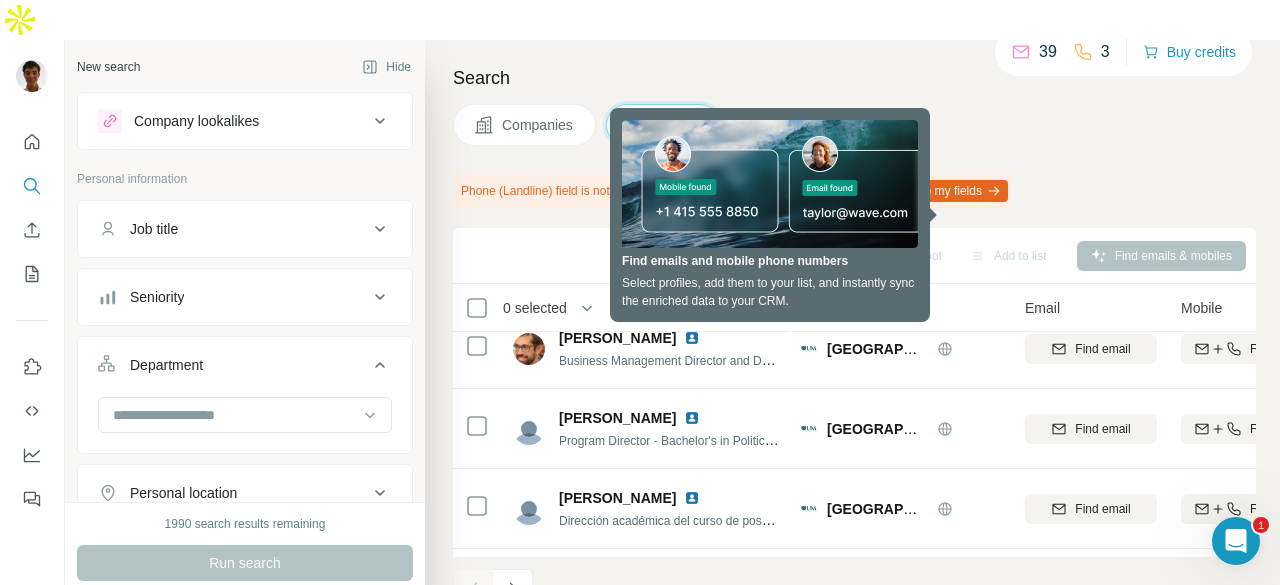 scroll, scrollTop: 0, scrollLeft: 0, axis: both 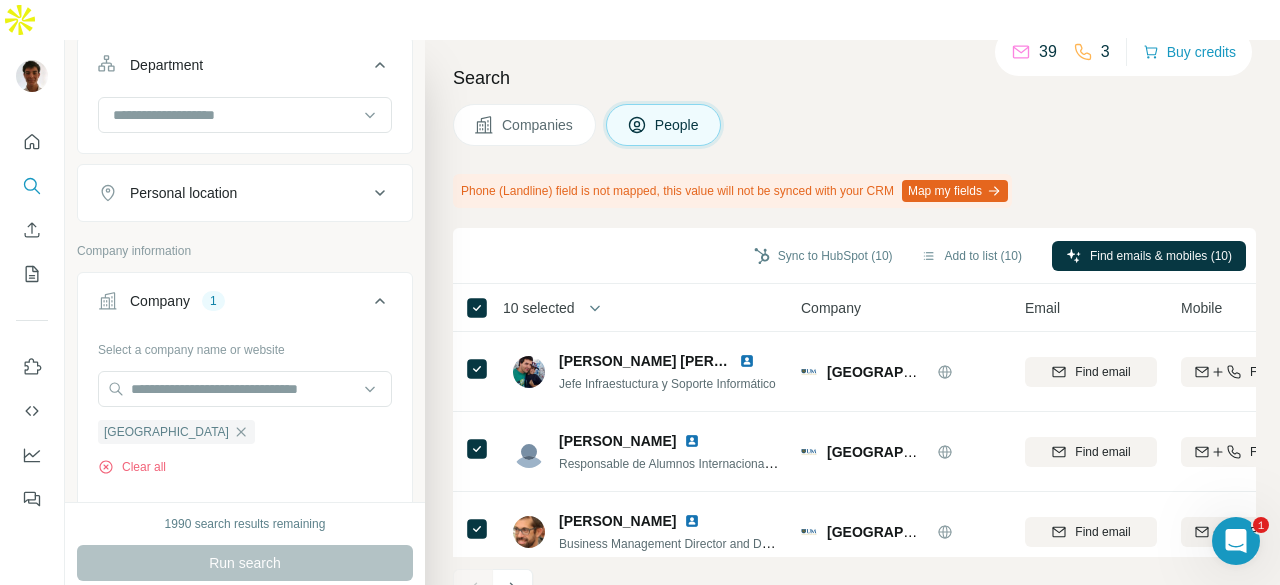 click 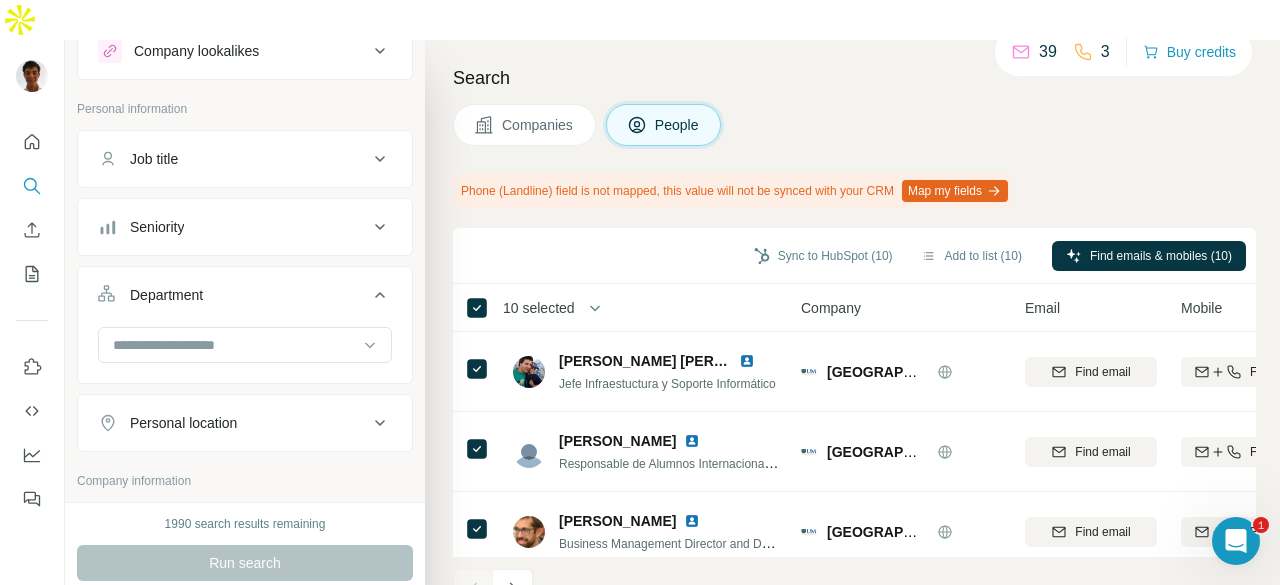 scroll, scrollTop: 0, scrollLeft: 0, axis: both 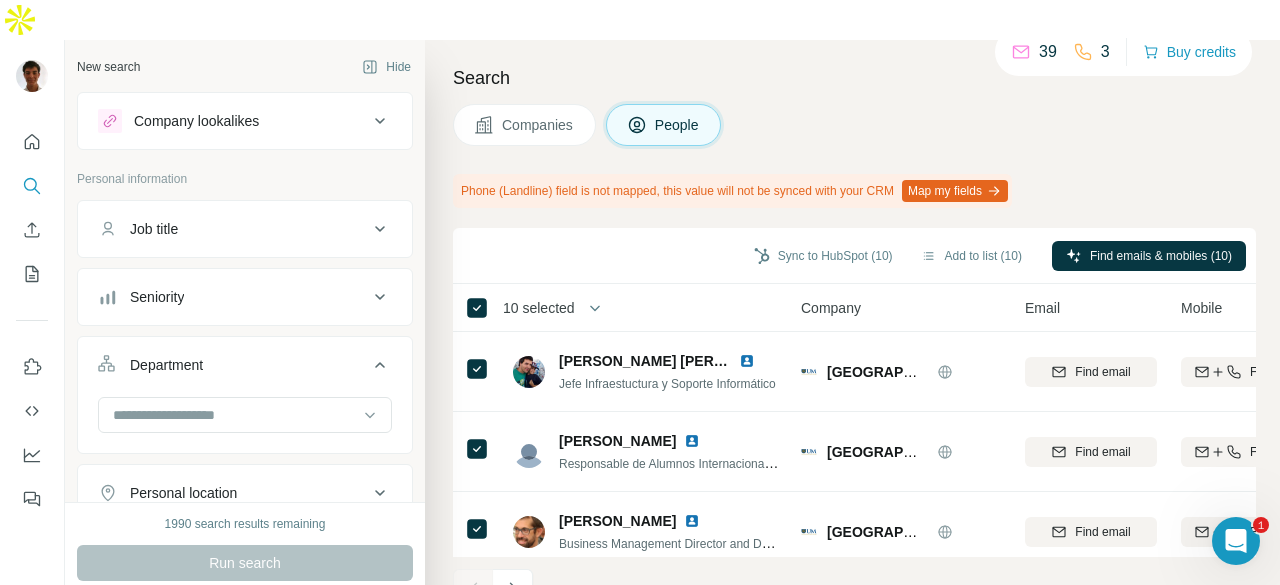click on "Search" at bounding box center (854, 78) 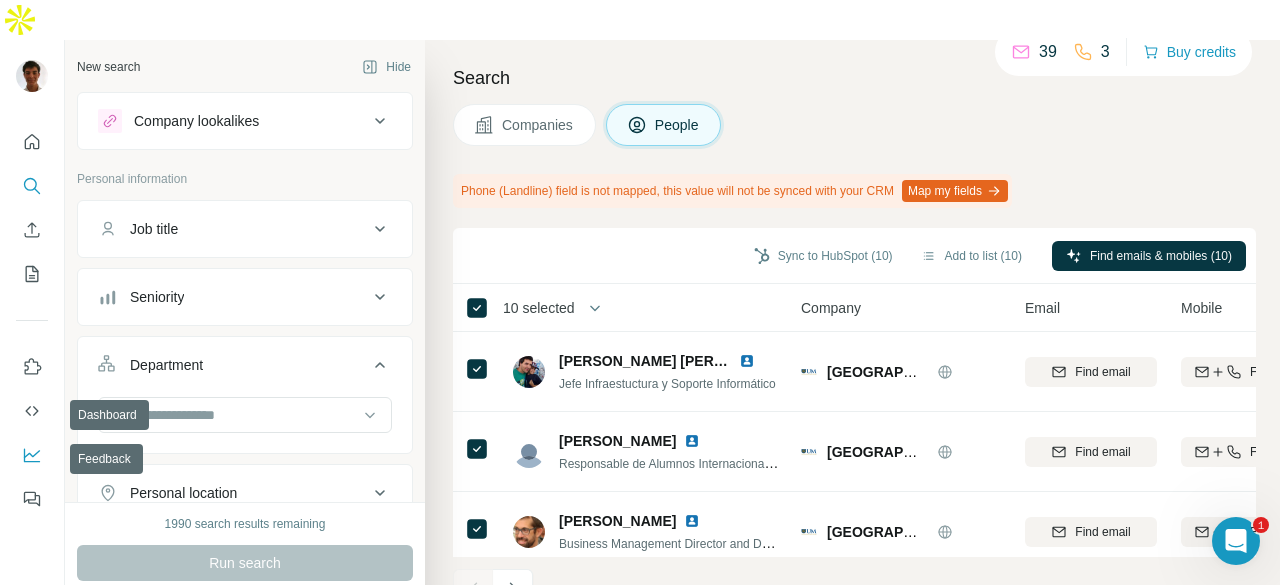 click at bounding box center [32, 455] 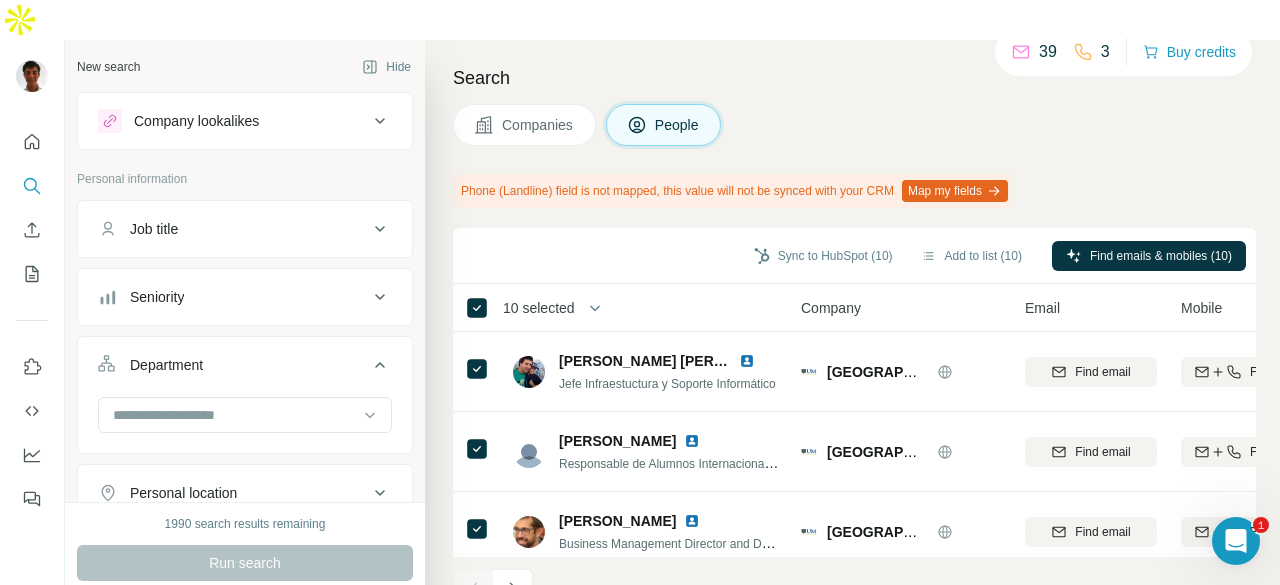click on "Search" at bounding box center [854, 78] 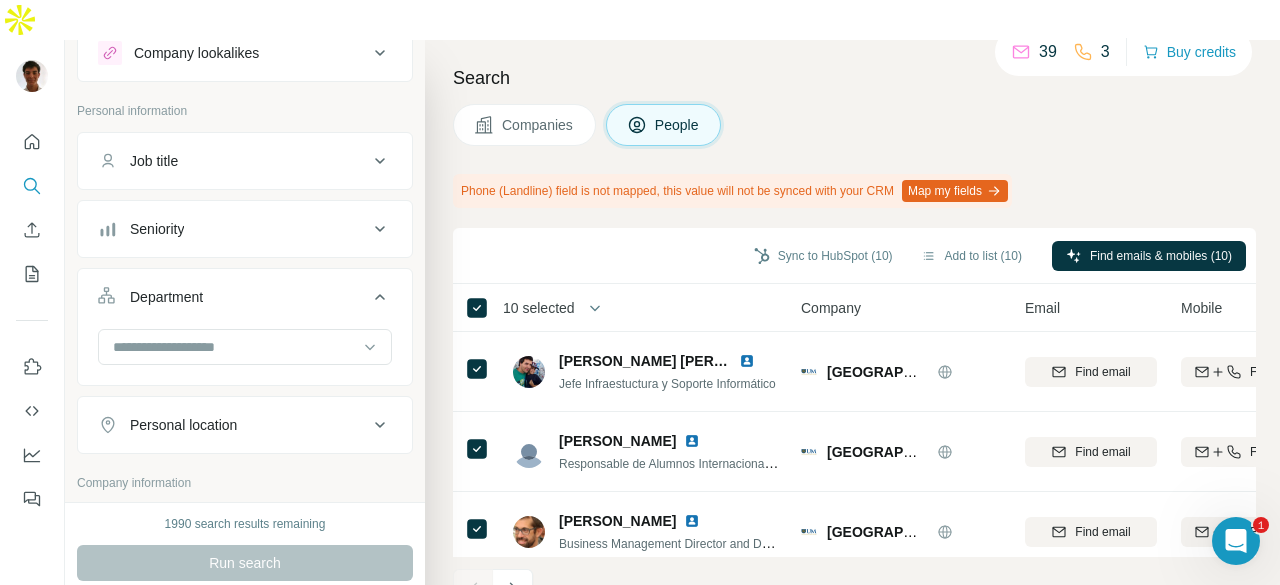 scroll, scrollTop: 100, scrollLeft: 0, axis: vertical 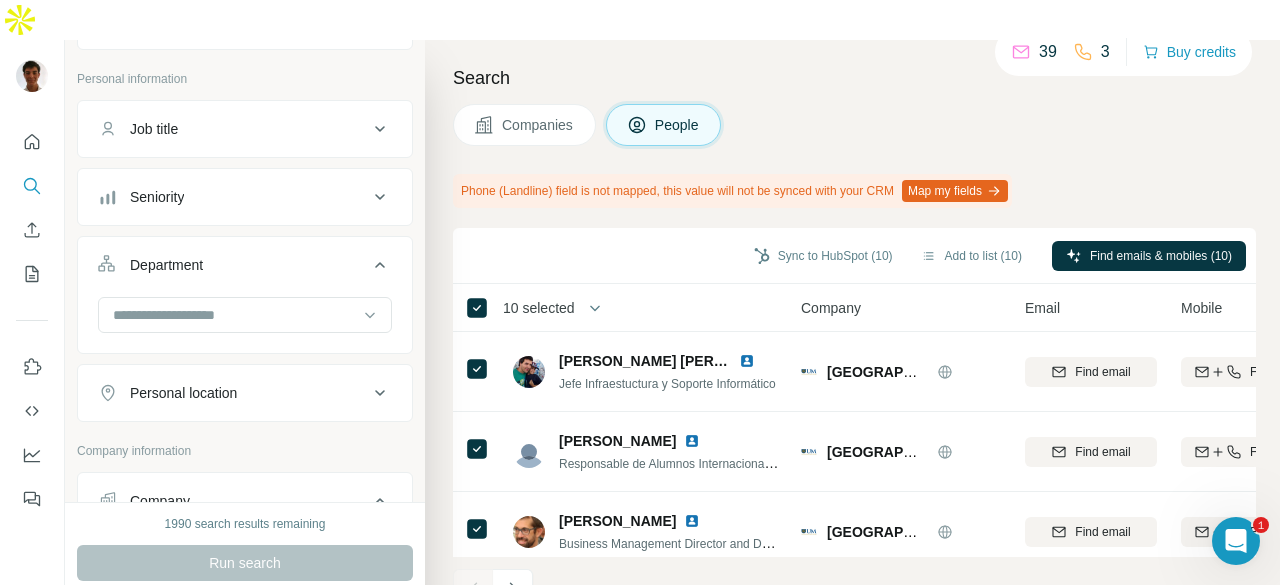 click on "Search Companies People Phone (Landline) field is not mapped, this value will not be synced with your CRM Map my fields Sync to HubSpot (10) Add to list (10) Find emails & mobiles (10) 10 selected People Company Email Mobile Lists Personal location Seniority Department Landline [PERSON_NAME] [PERSON_NAME] Jefe Infraestuctura y Soporte Informático [GEOGRAPHIC_DATA] Find email Find both Not in a list 🇺🇾 Uruguay Head R&D Find email first [PERSON_NAME] Responsable de Alumnos Internacionales// Relaciones Internacionales [GEOGRAPHIC_DATA] Find email Find both Not in a list 🇺🇾 [GEOGRAPHIC_DATA] Head Other Find email first [PERSON_NAME] Business Management Director and Data Science Coordinator [GEOGRAPHIC_DATA] Find email Find both Not in a list 🇺🇾 [GEOGRAPHIC_DATA] Director Management Find email first [PERSON_NAME] Program Director - Bachelor's in Politics, Philosophy, and Economics [GEOGRAPHIC_DATA] Find email Find both Not in a list 🇺🇾 [GEOGRAPHIC_DATA] Director 🇪🇸" at bounding box center [852, 332] 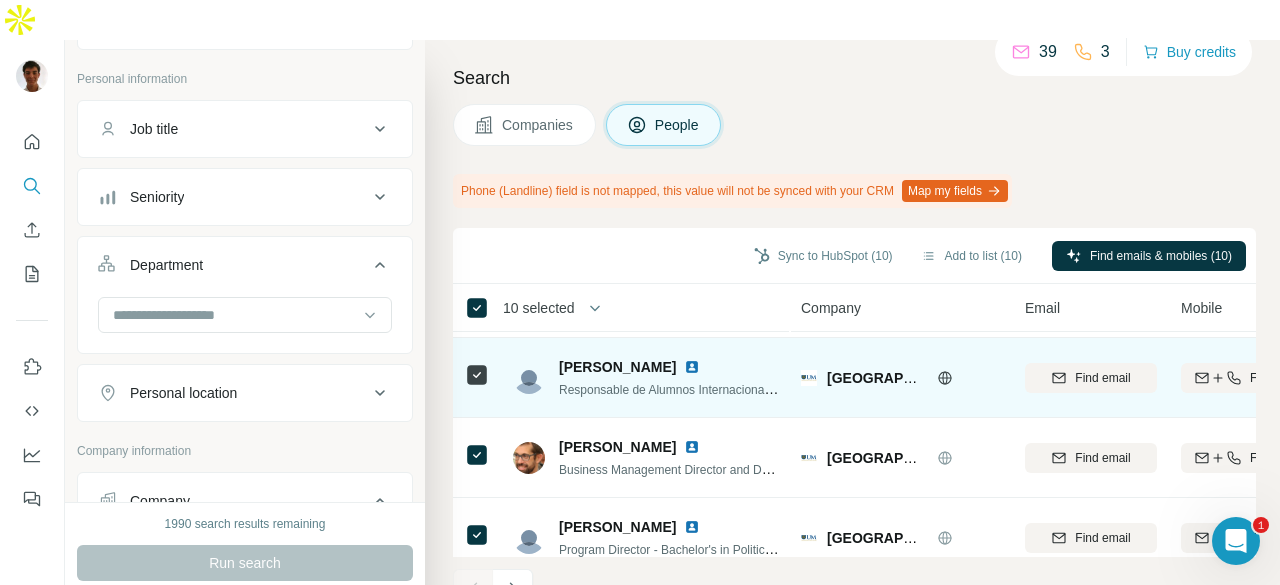 scroll, scrollTop: 0, scrollLeft: 0, axis: both 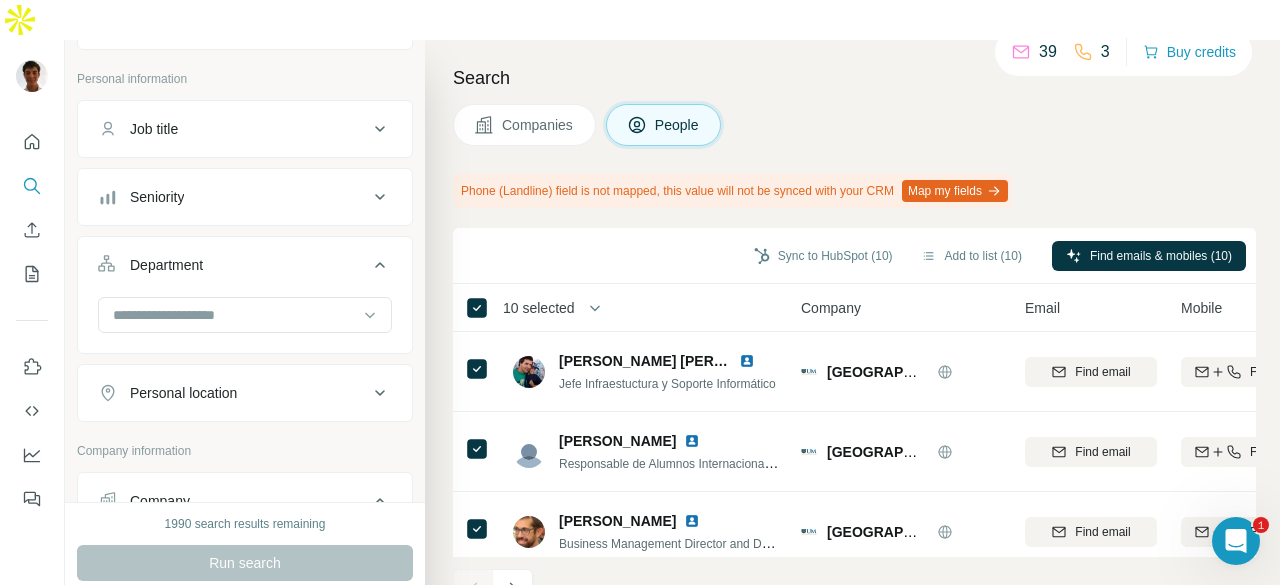 click on "Search" at bounding box center [854, 78] 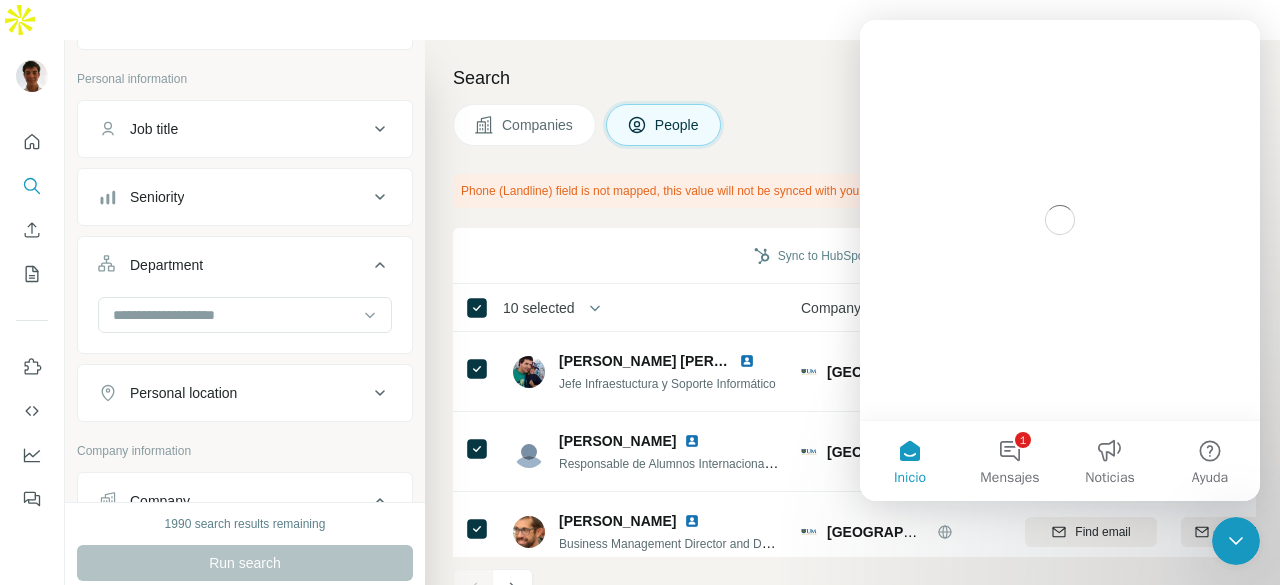 scroll, scrollTop: 0, scrollLeft: 0, axis: both 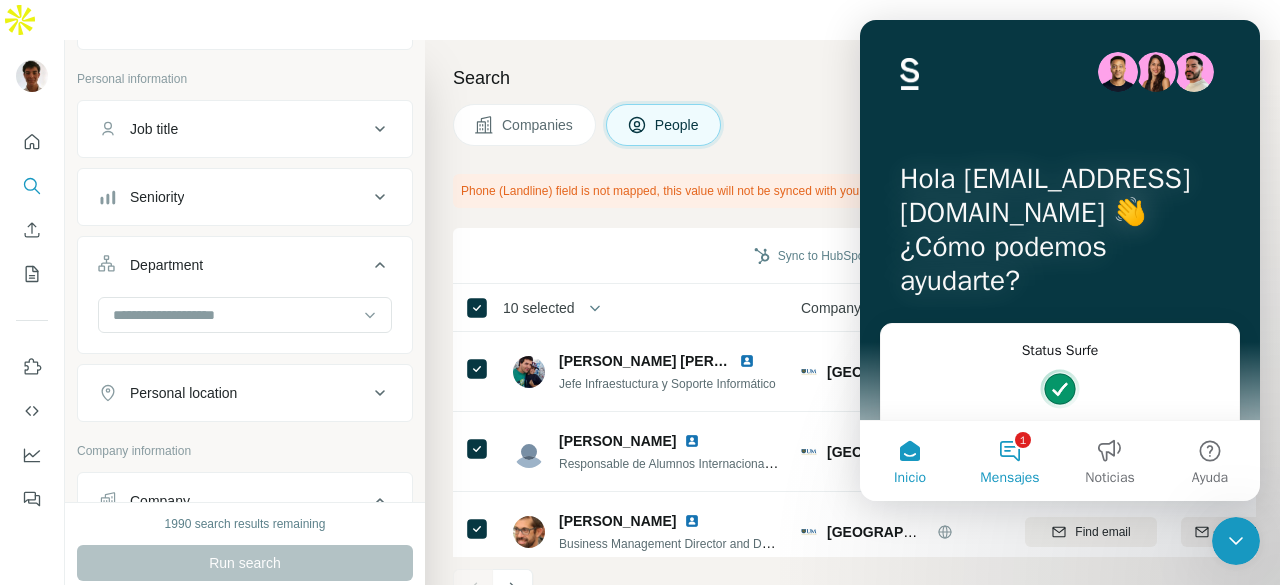 click on "1 Mensajes" at bounding box center [1010, 461] 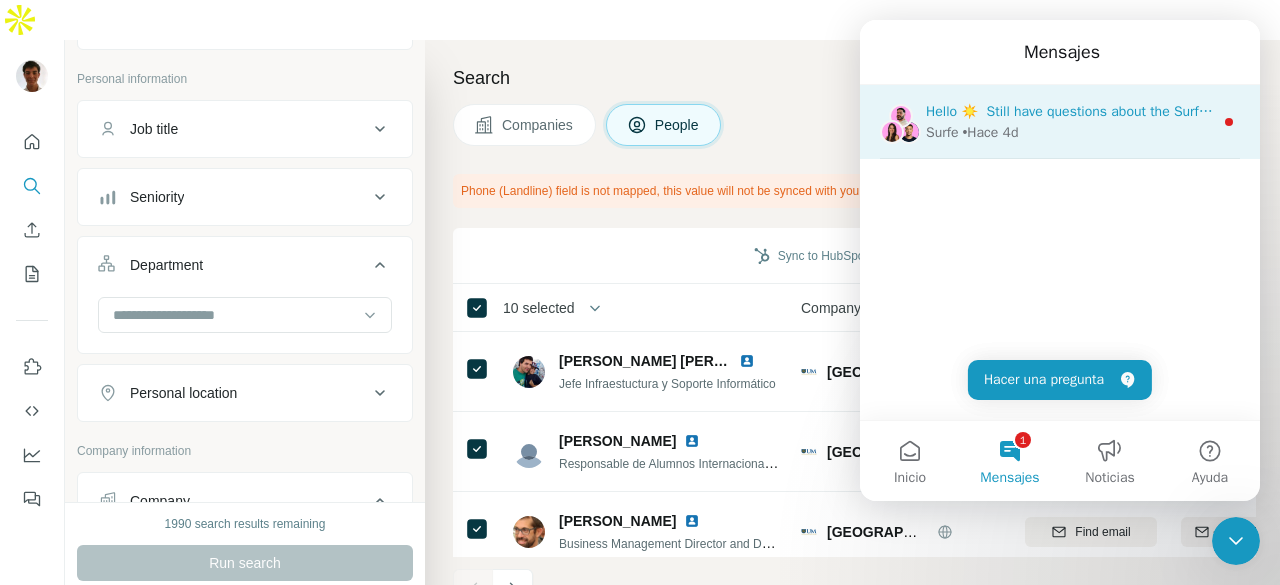 click on "Hello ☀️ ​ Still have questions about the Surfe plans and pricing shown?  ​ Visit our Help Center, or message us and get the answers you need!" at bounding box center (1359, 111) 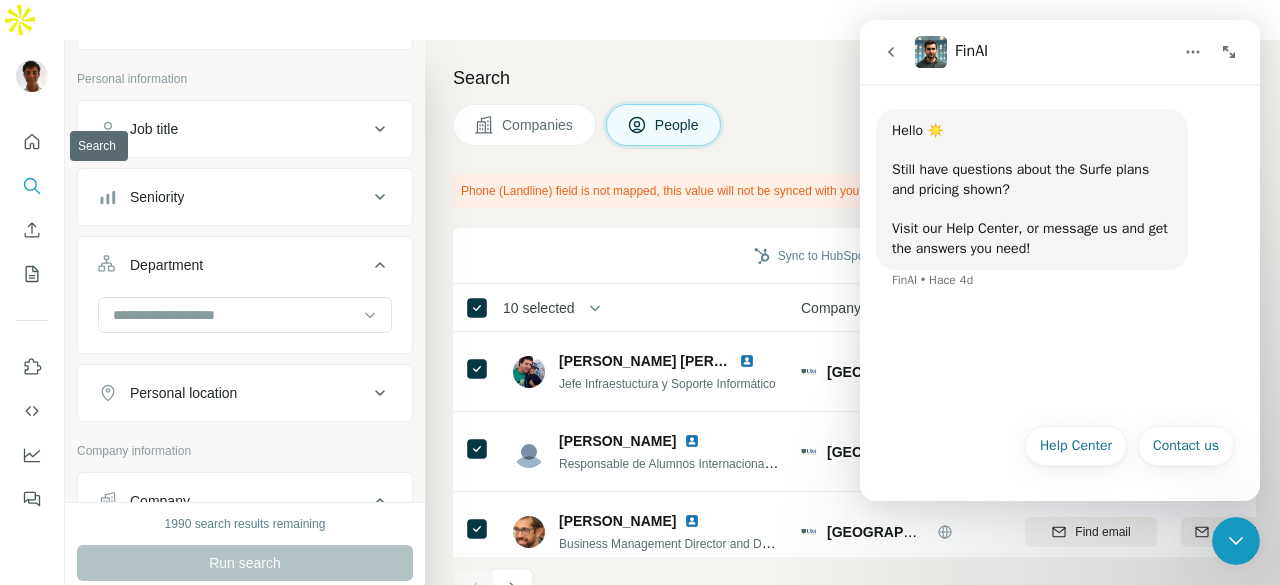 click 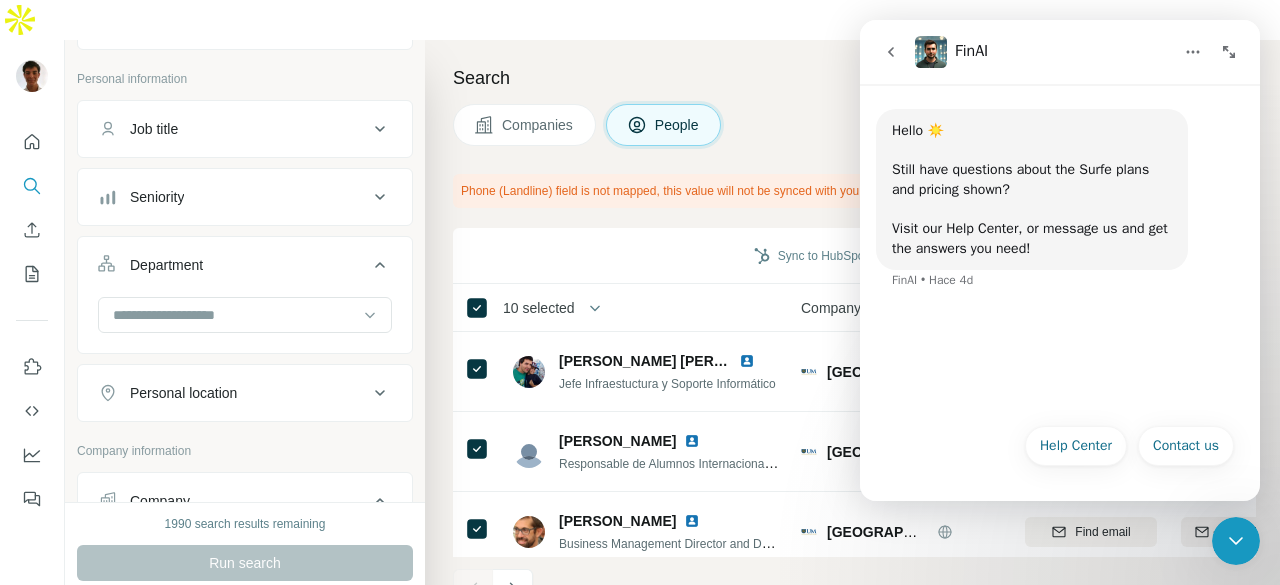 click 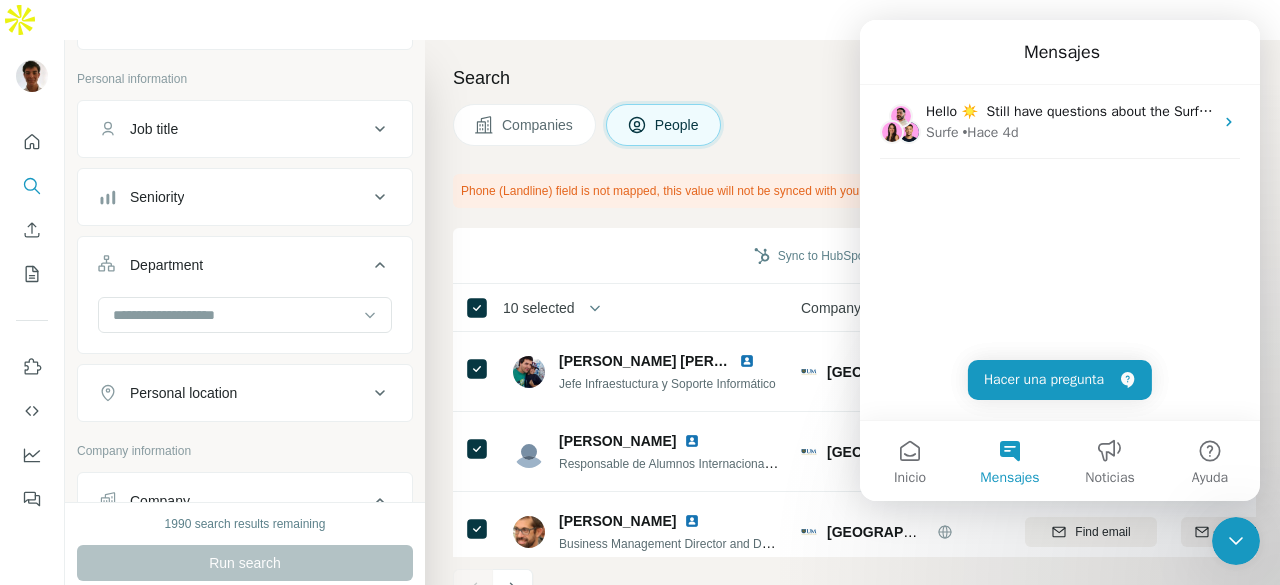 click on "Search" at bounding box center (854, 78) 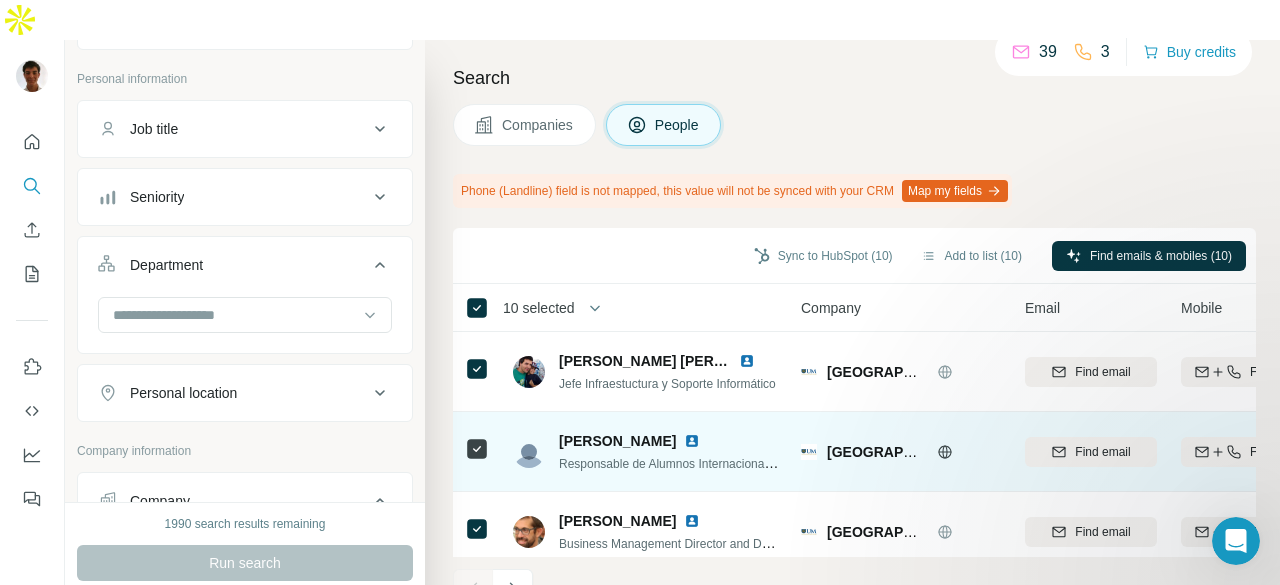scroll, scrollTop: 0, scrollLeft: 0, axis: both 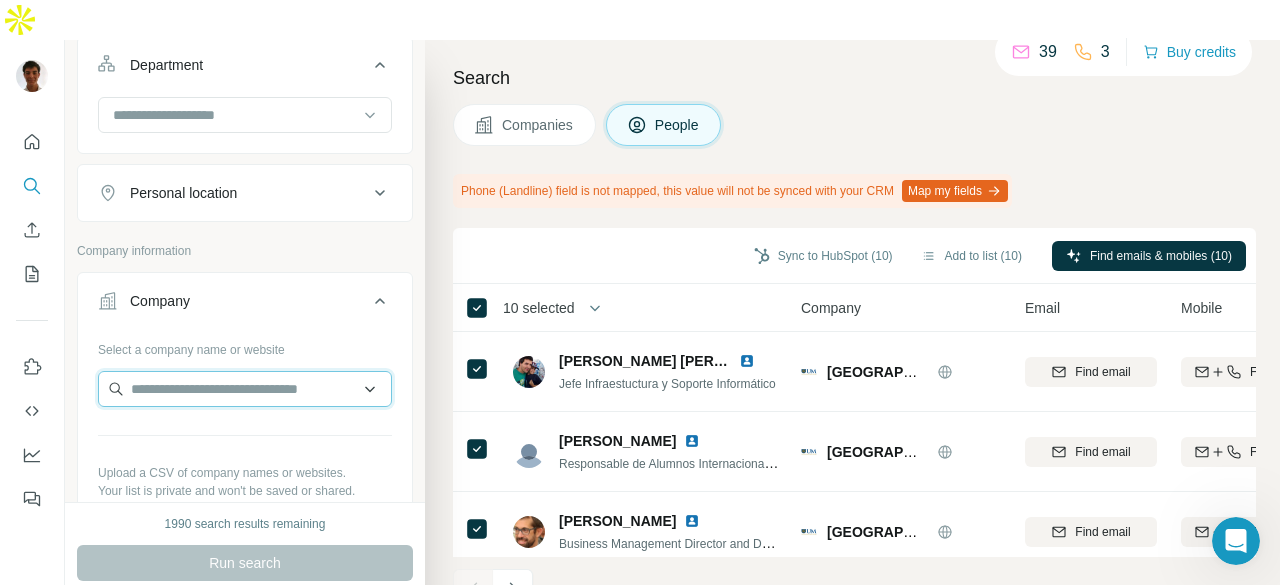 click at bounding box center [245, 389] 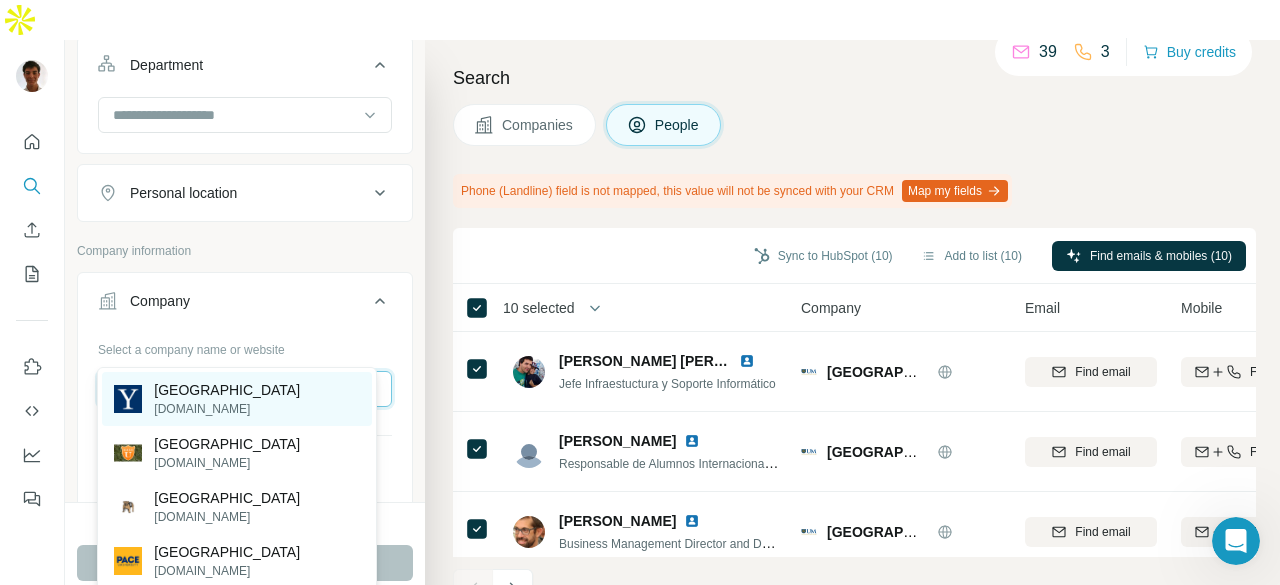 type on "**********" 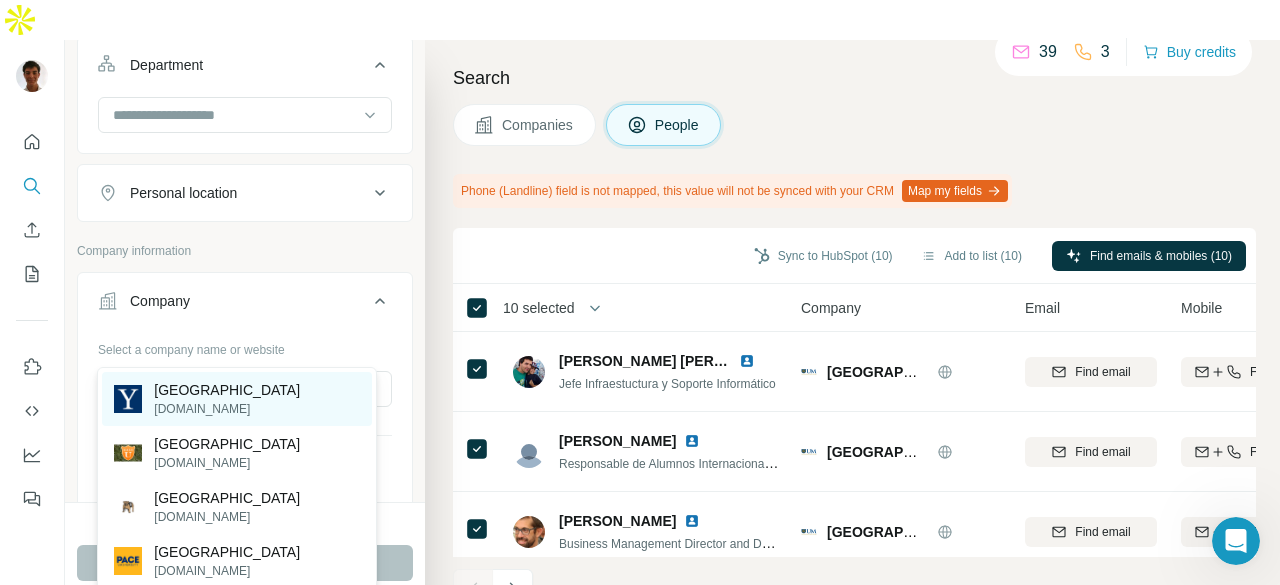 click on "[GEOGRAPHIC_DATA]" at bounding box center (227, 390) 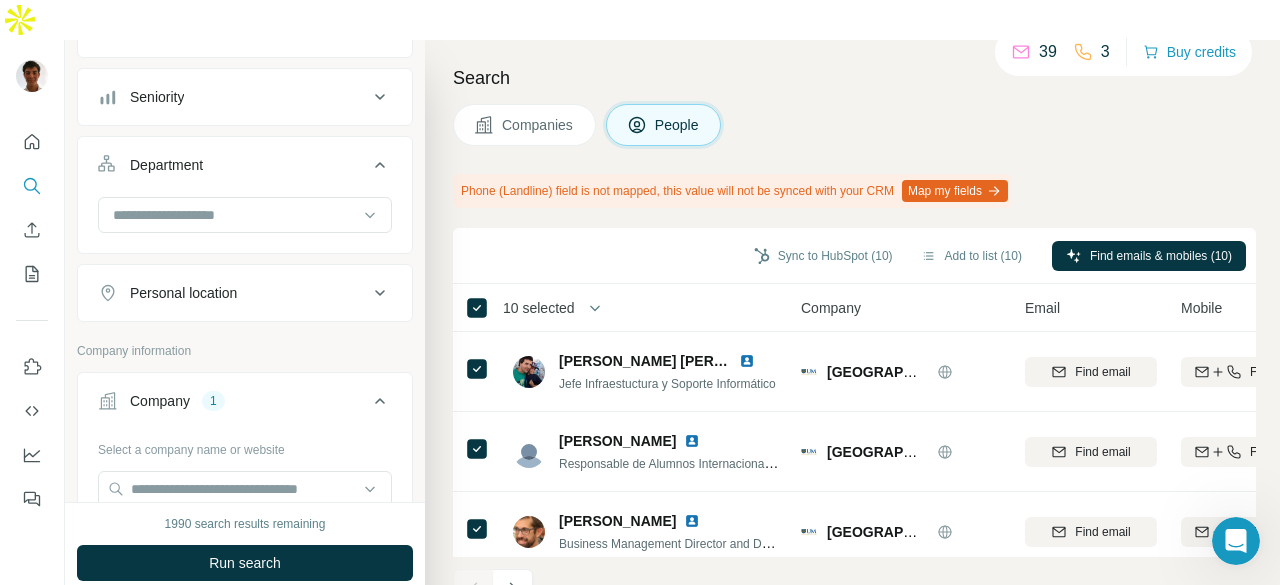 scroll, scrollTop: 63, scrollLeft: 0, axis: vertical 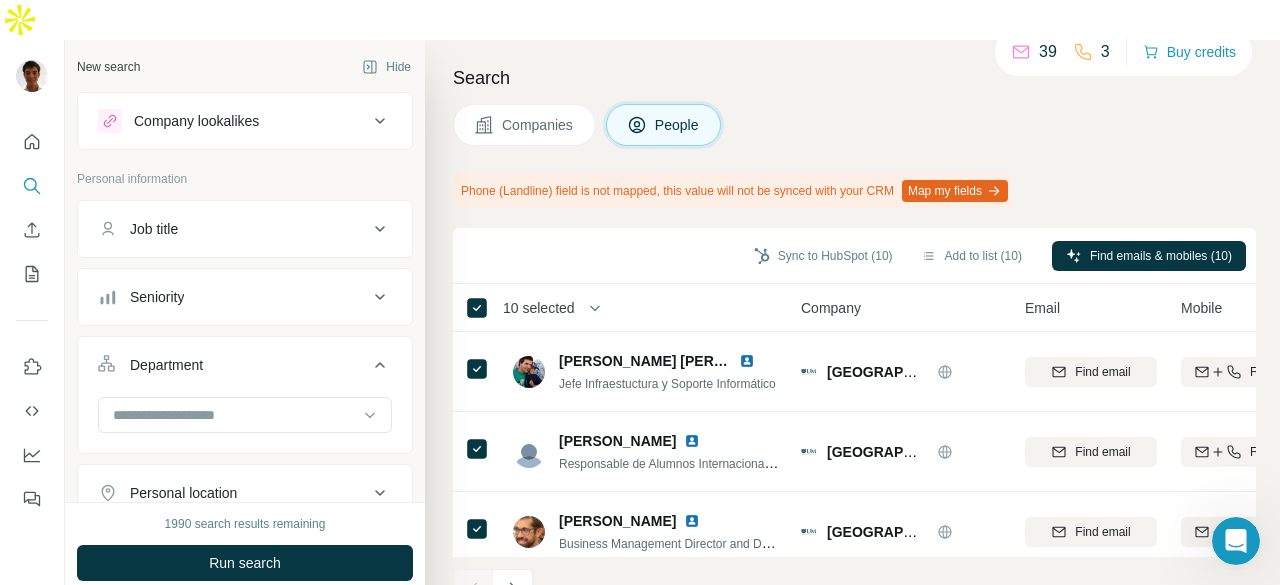 click on "Job title" at bounding box center [245, 229] 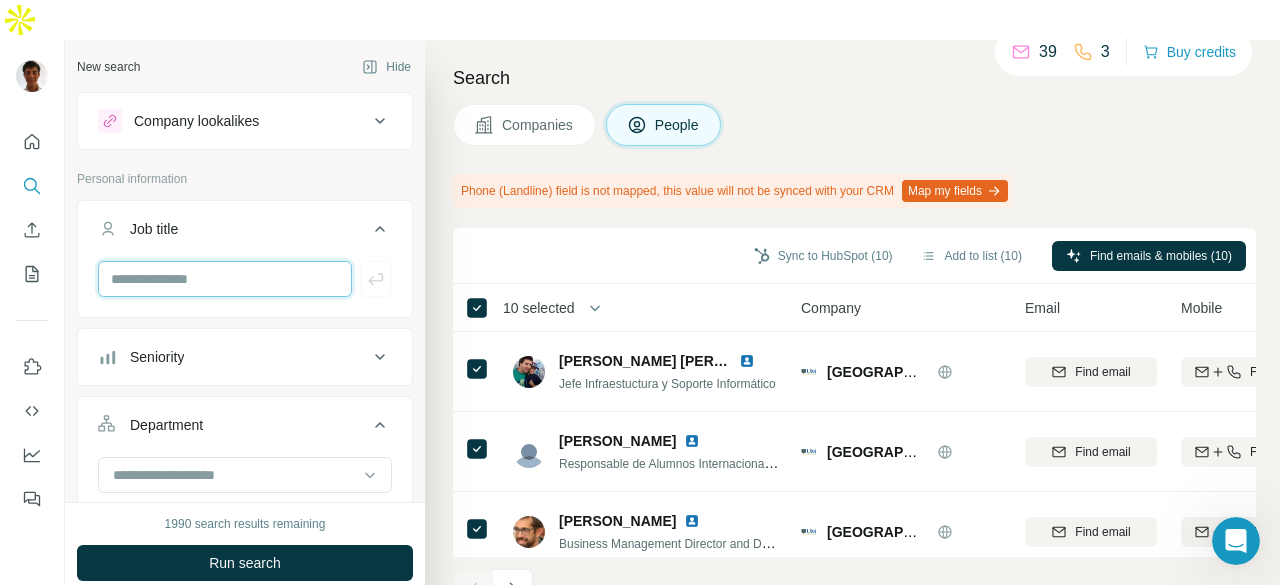 click at bounding box center [225, 279] 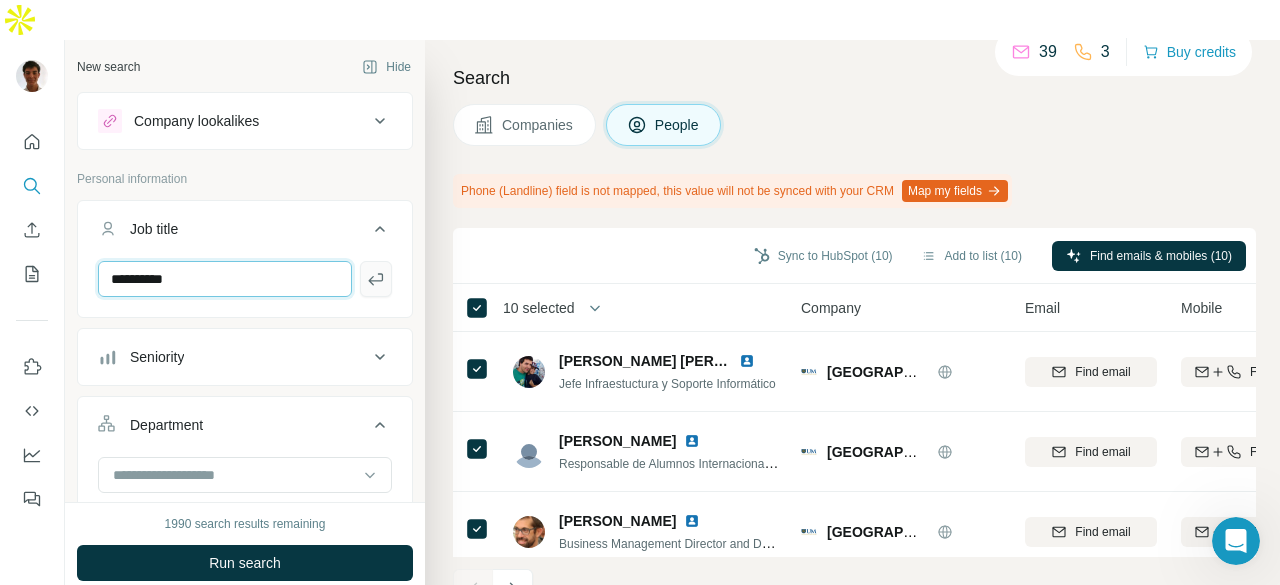 type on "**********" 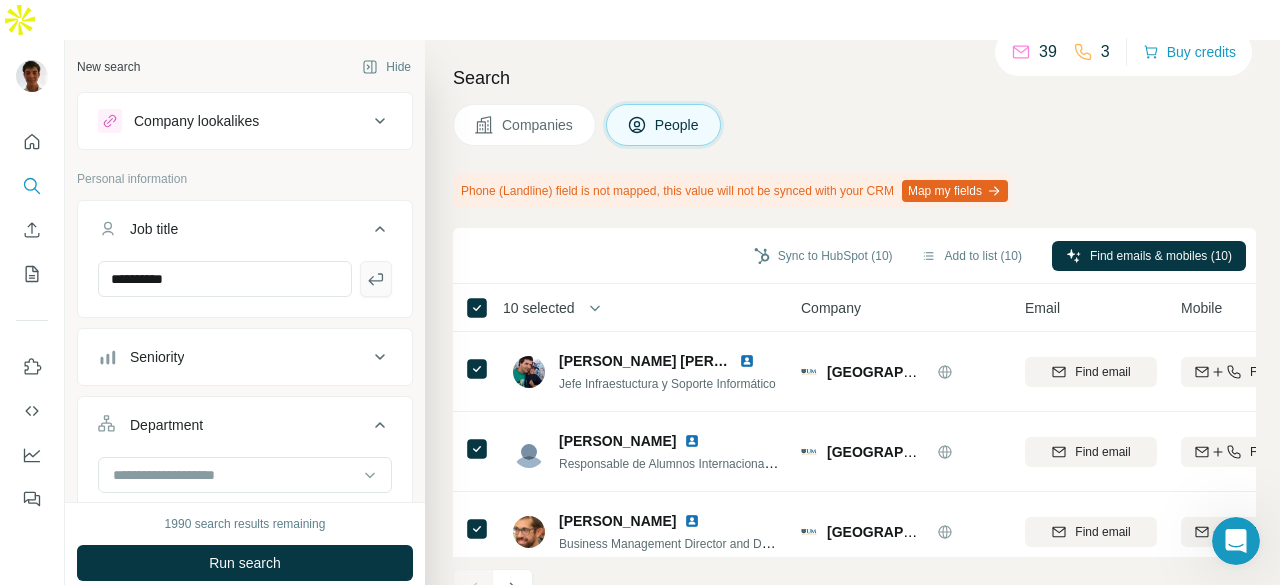 click 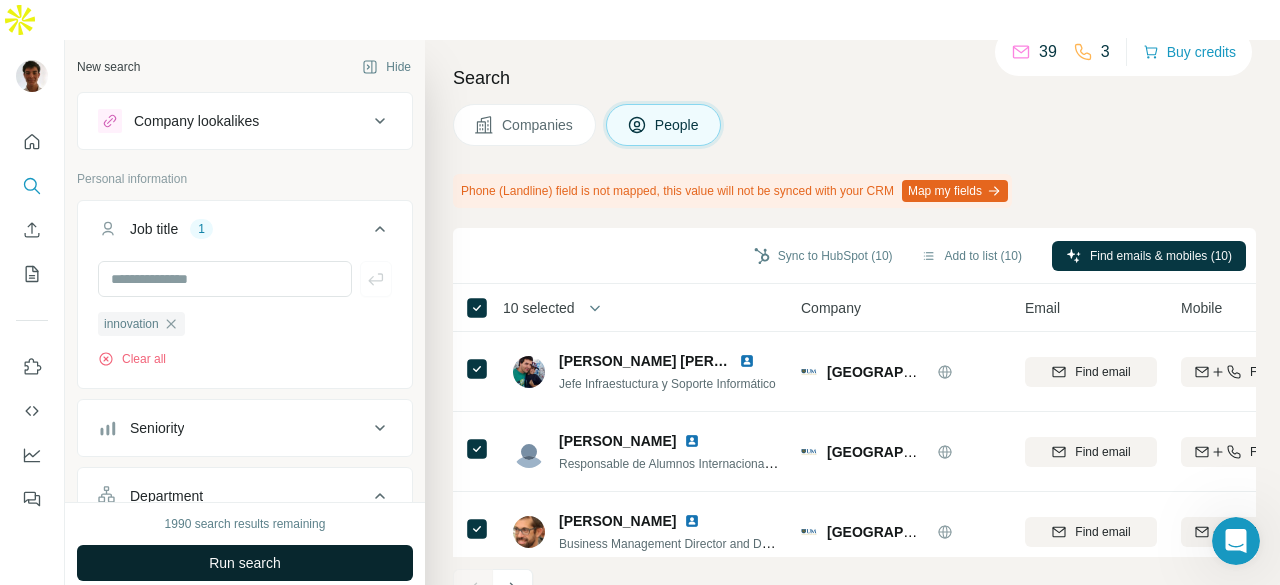 click on "Run search" at bounding box center [245, 563] 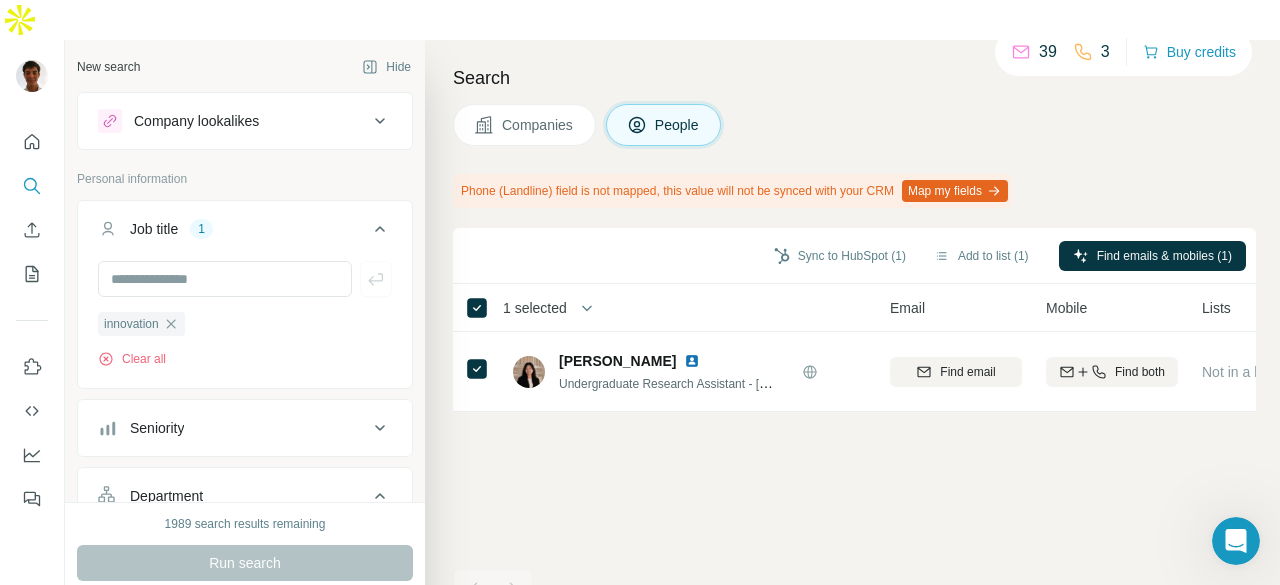 scroll, scrollTop: 0, scrollLeft: 134, axis: horizontal 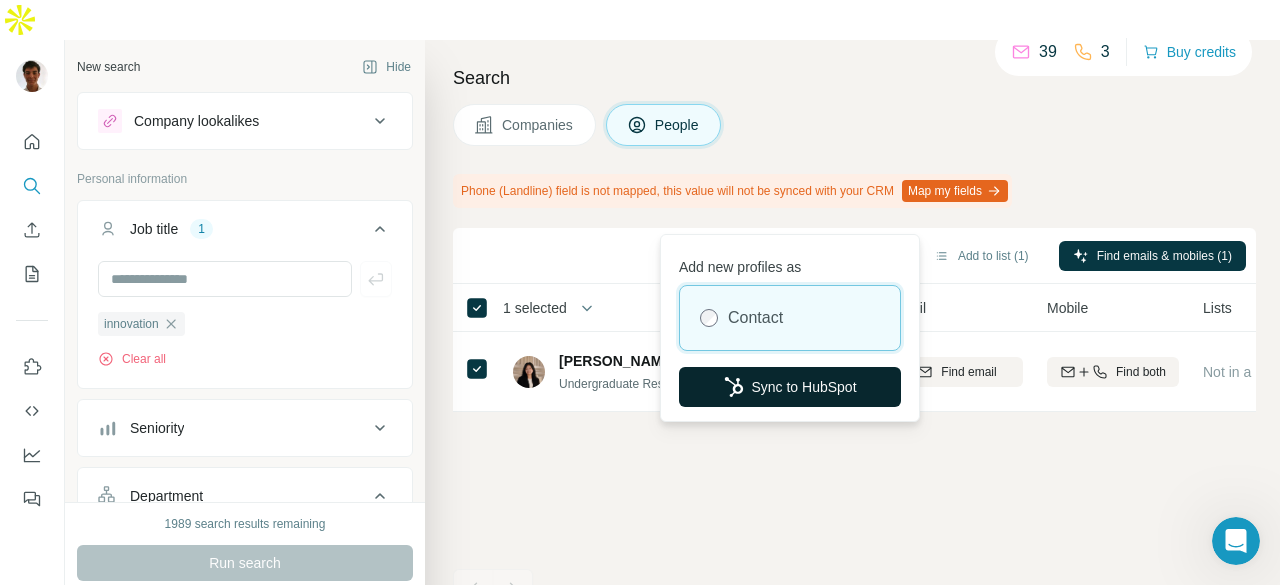 click on "Sync to HubSpot" at bounding box center [790, 387] 